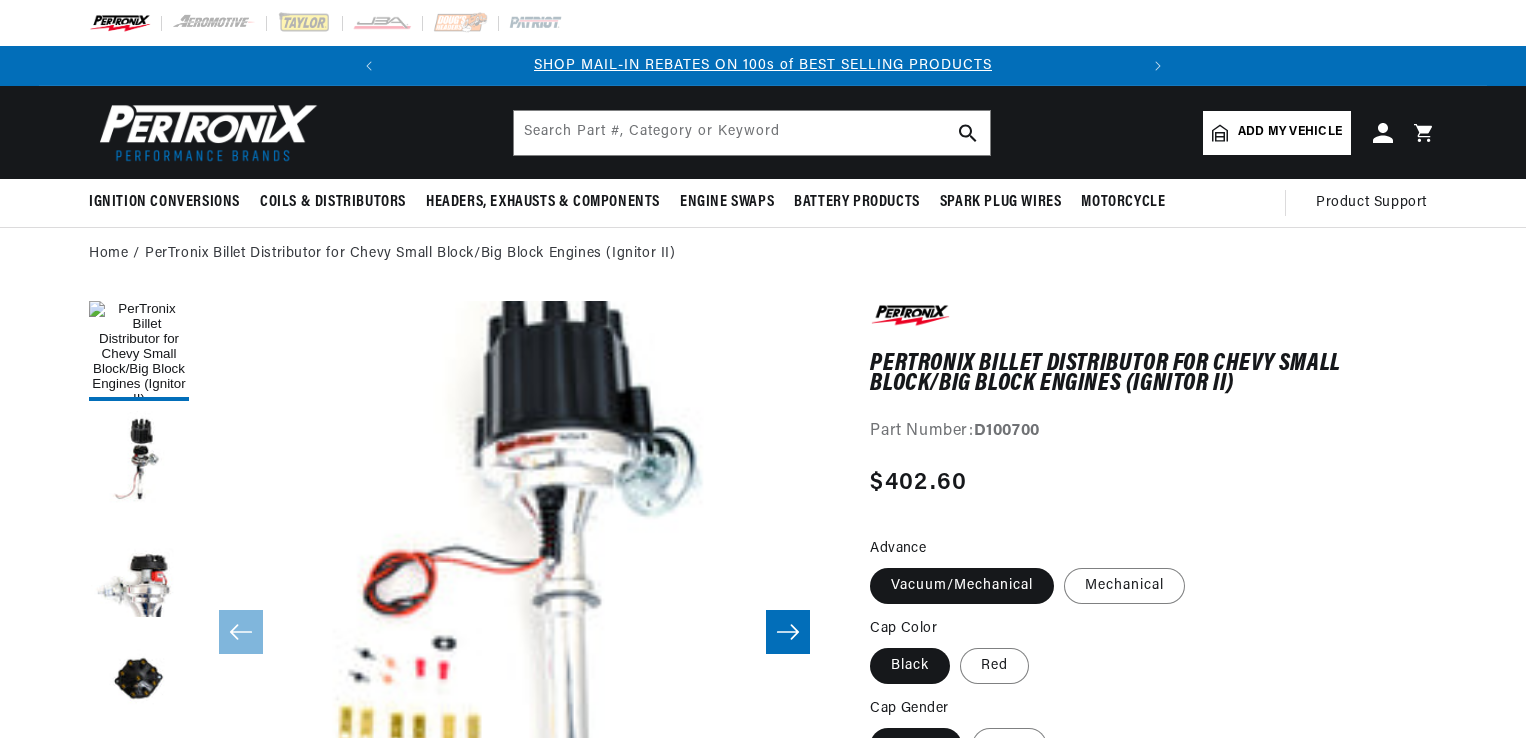 scroll, scrollTop: 0, scrollLeft: 0, axis: both 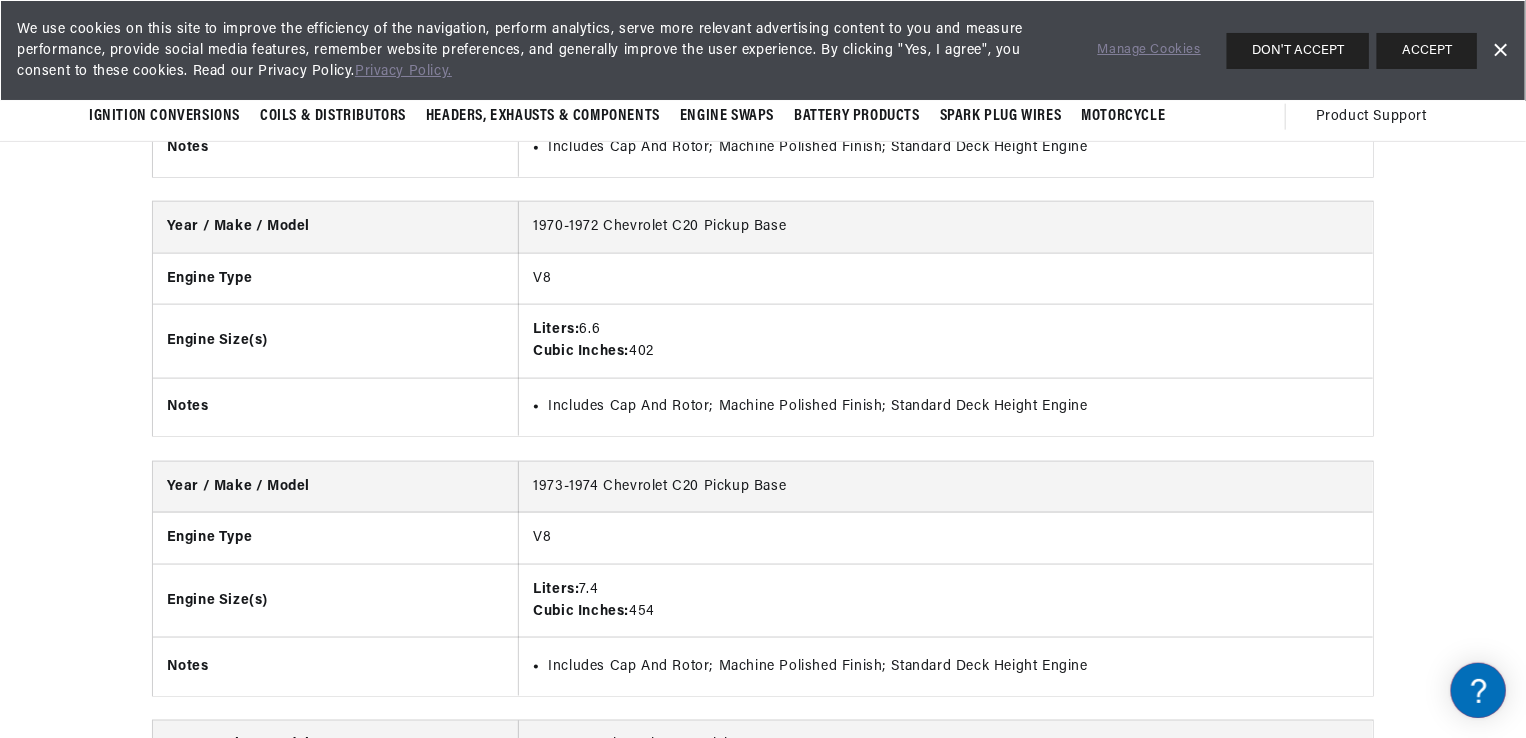 click on "Dismiss Banner" at bounding box center (1500, 51) 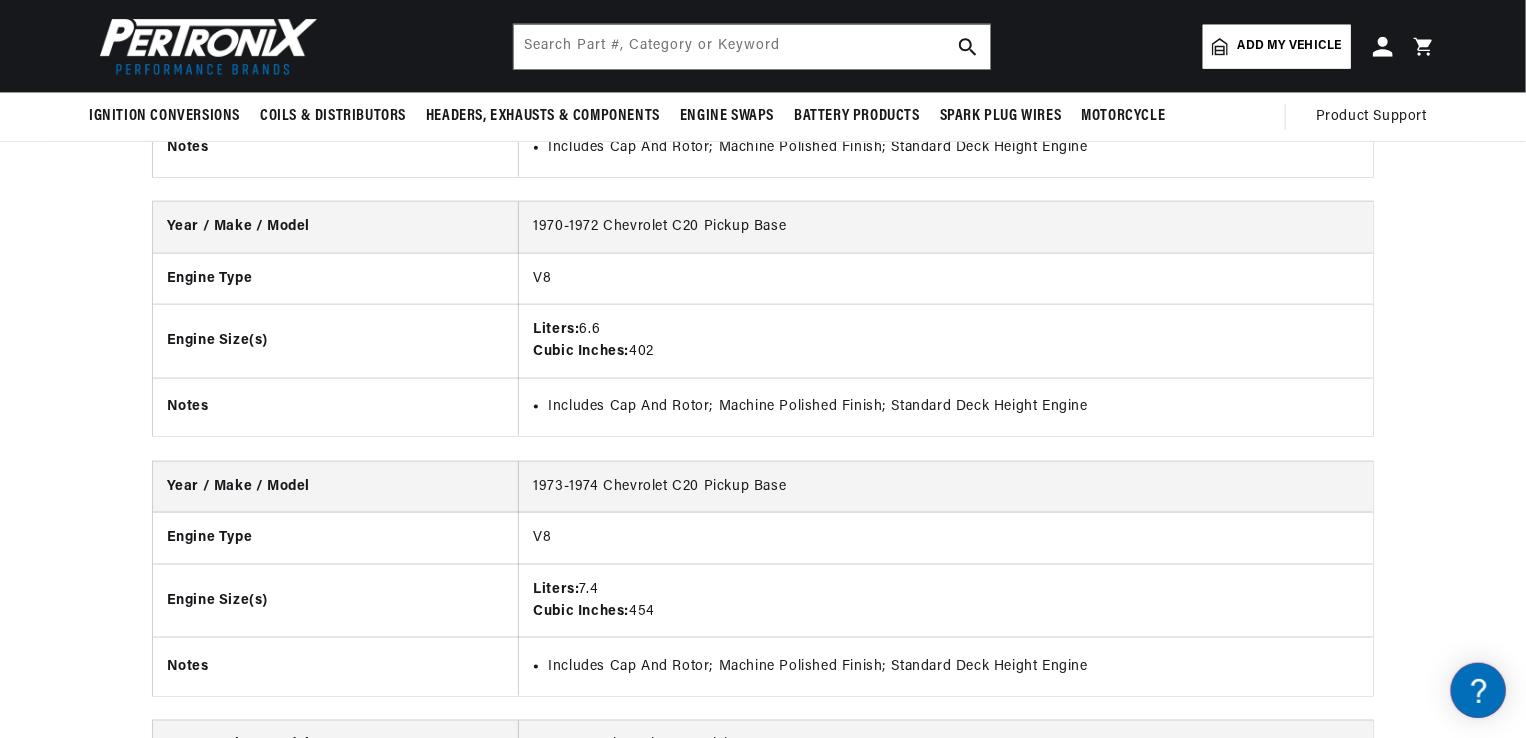 scroll, scrollTop: 0, scrollLeft: 746, axis: horizontal 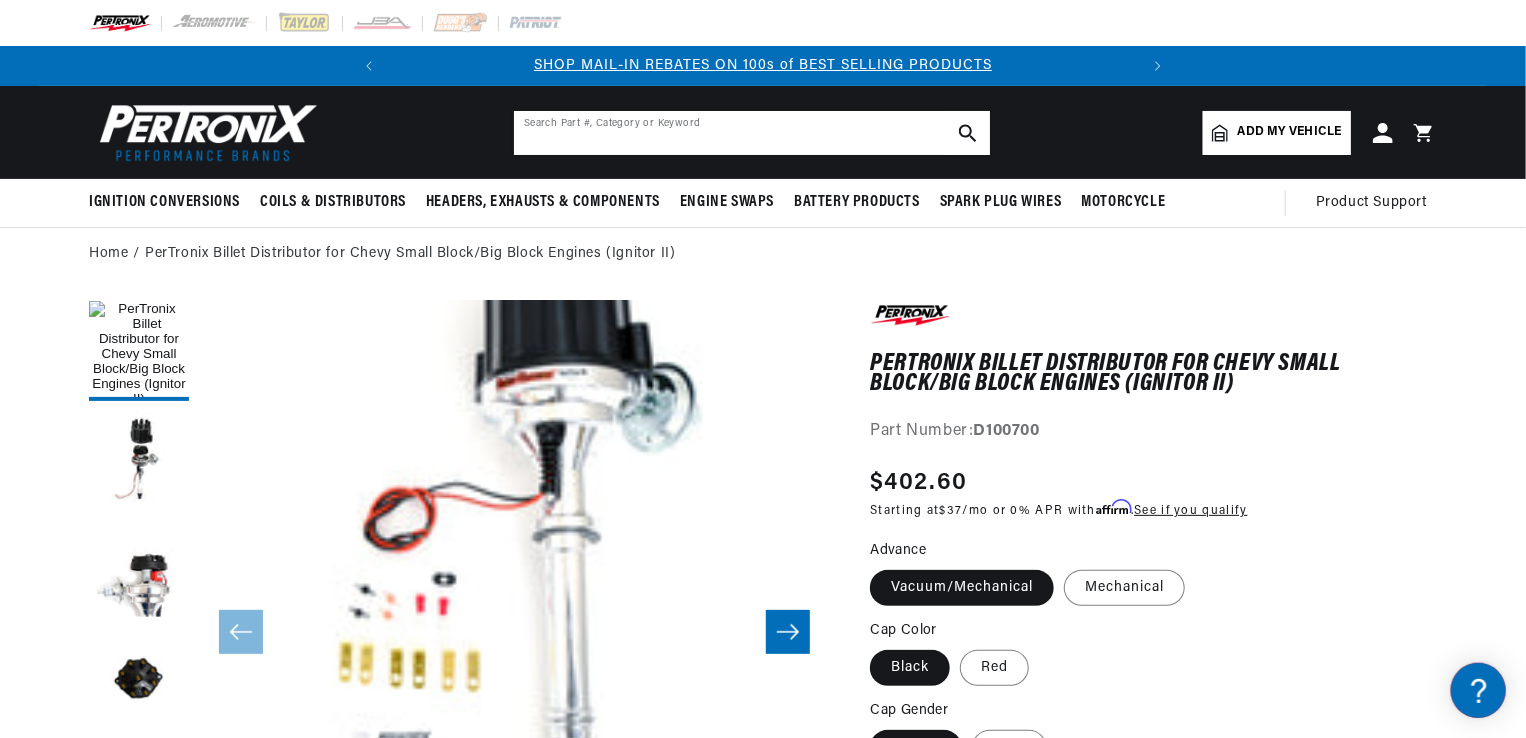 click at bounding box center [752, 133] 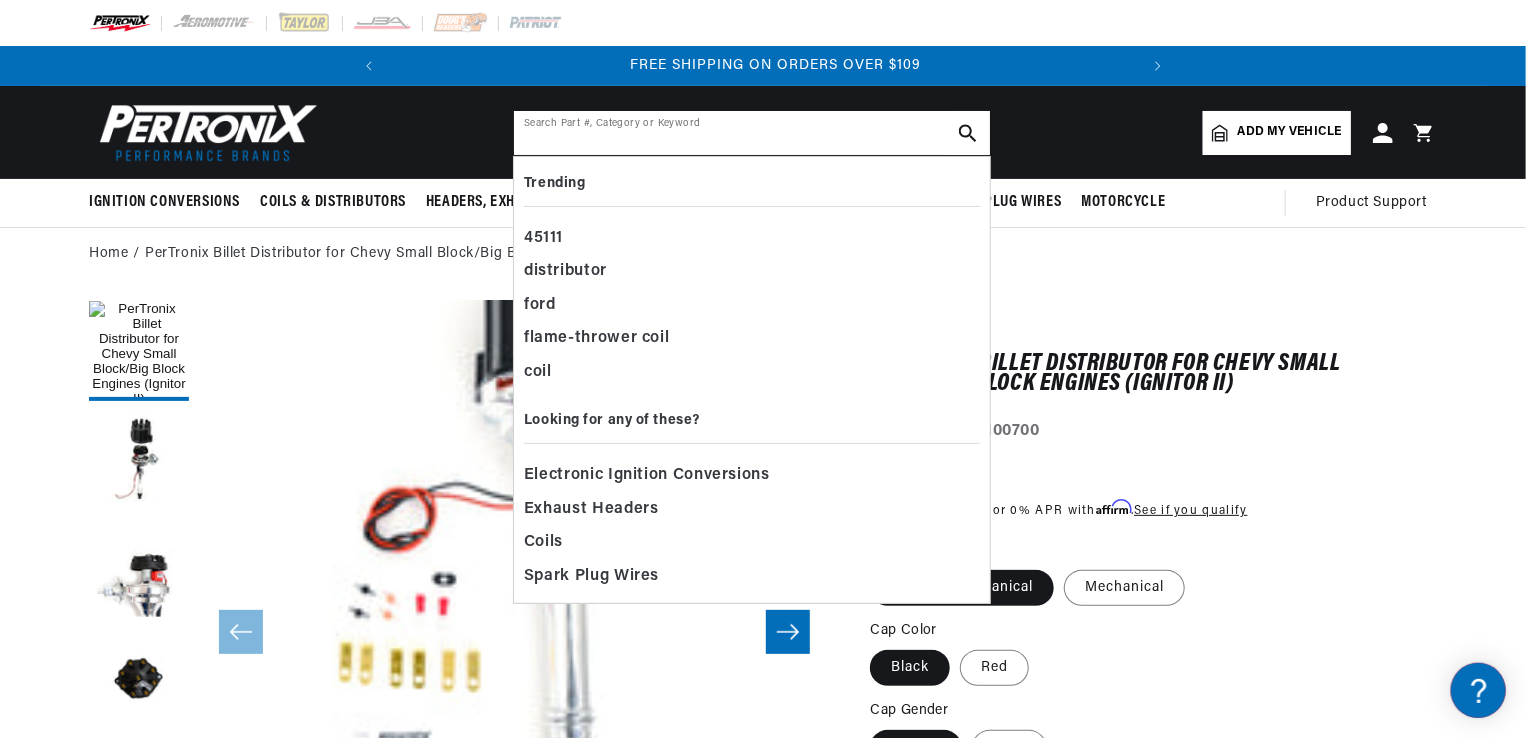 scroll, scrollTop: 0, scrollLeft: 746, axis: horizontal 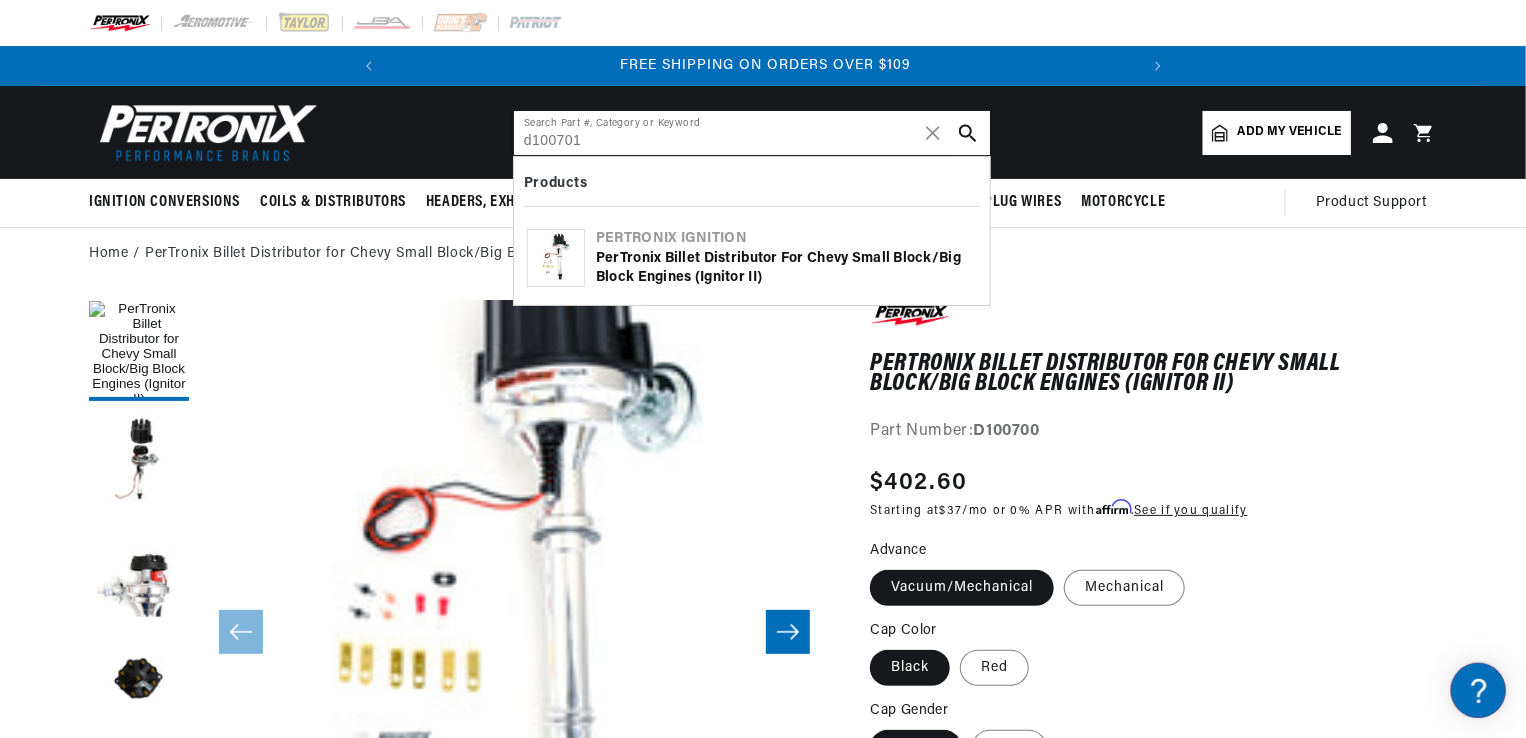 type on "d100701" 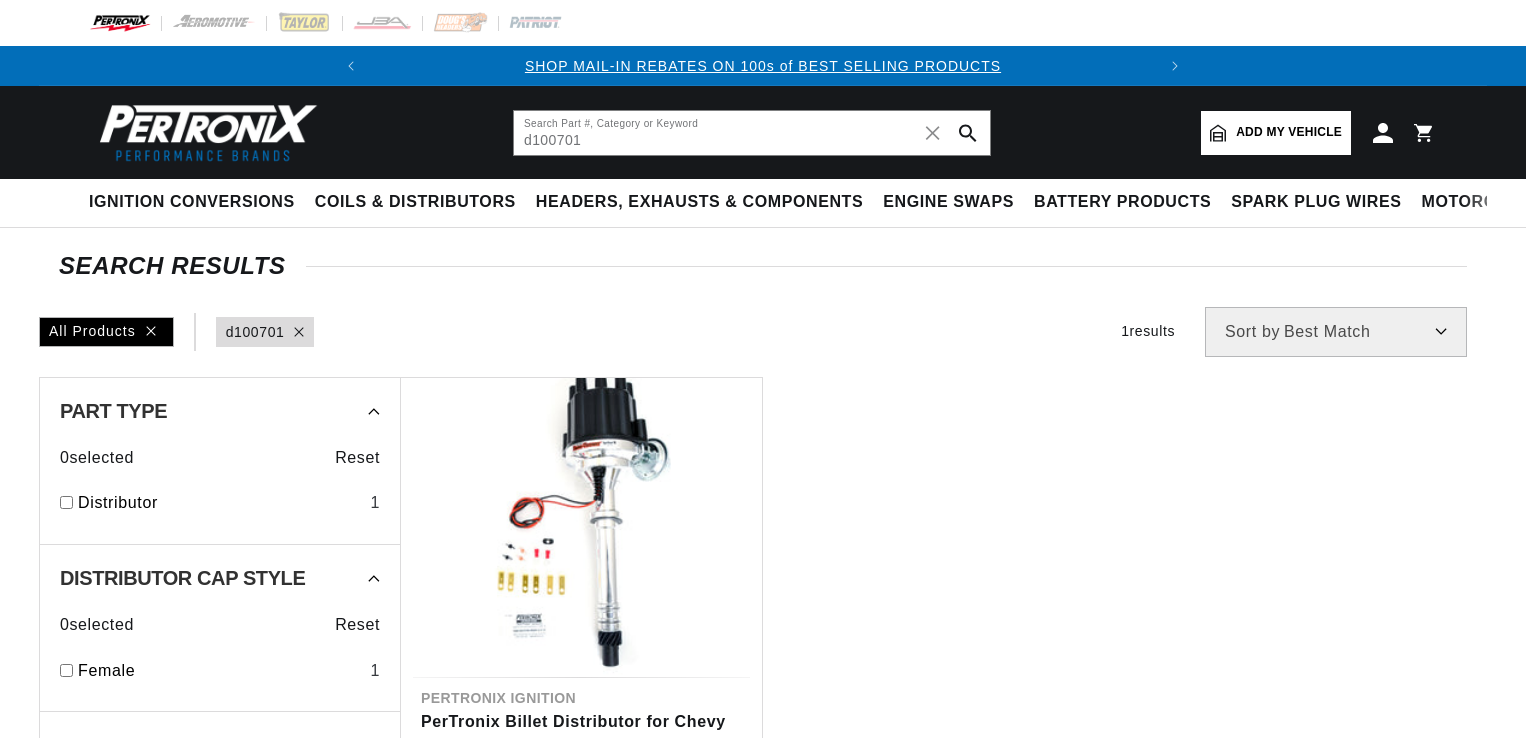 scroll, scrollTop: 0, scrollLeft: 0, axis: both 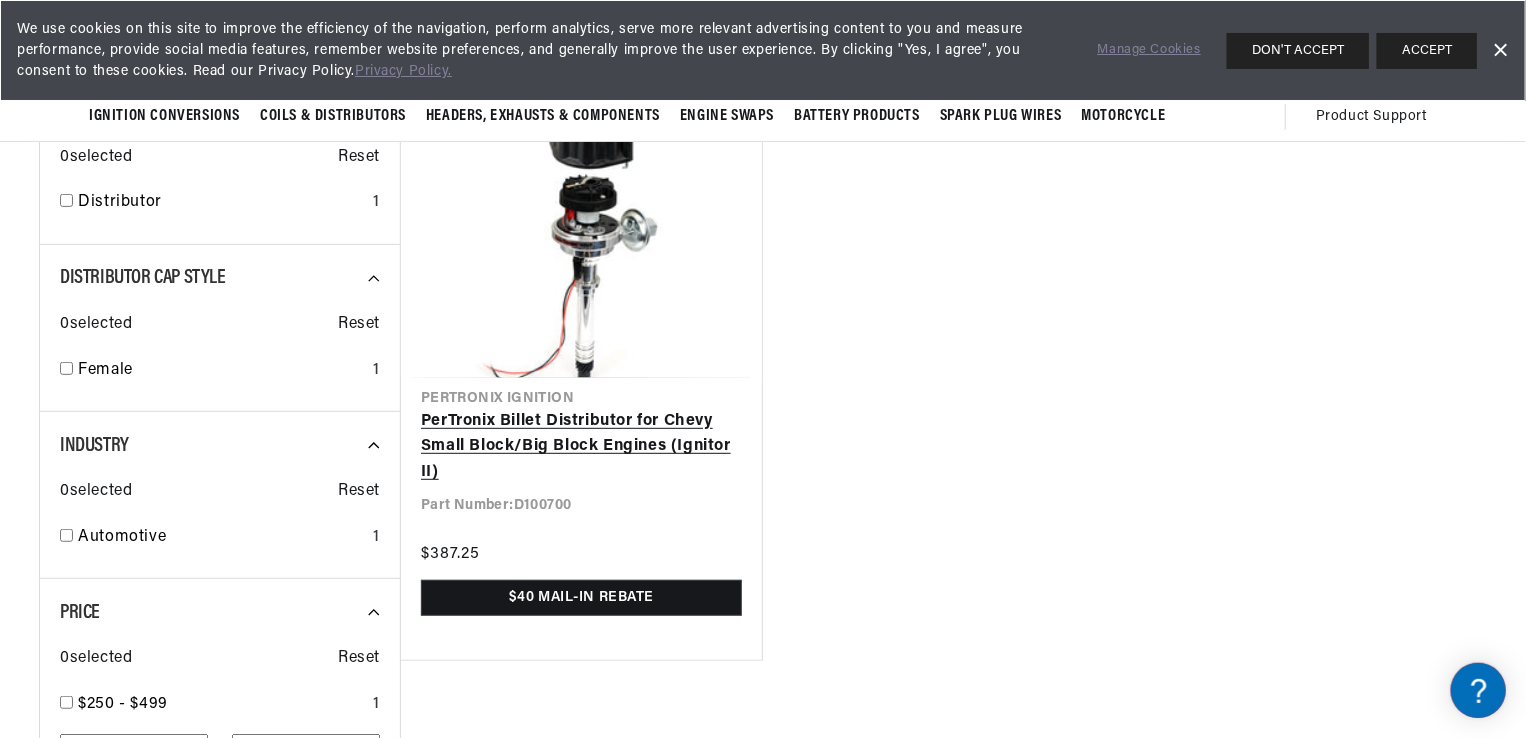 click on "PerTronix Billet Distributor for Chevy Small Block/Big Block Engines (Ignitor II)" at bounding box center (581, 447) 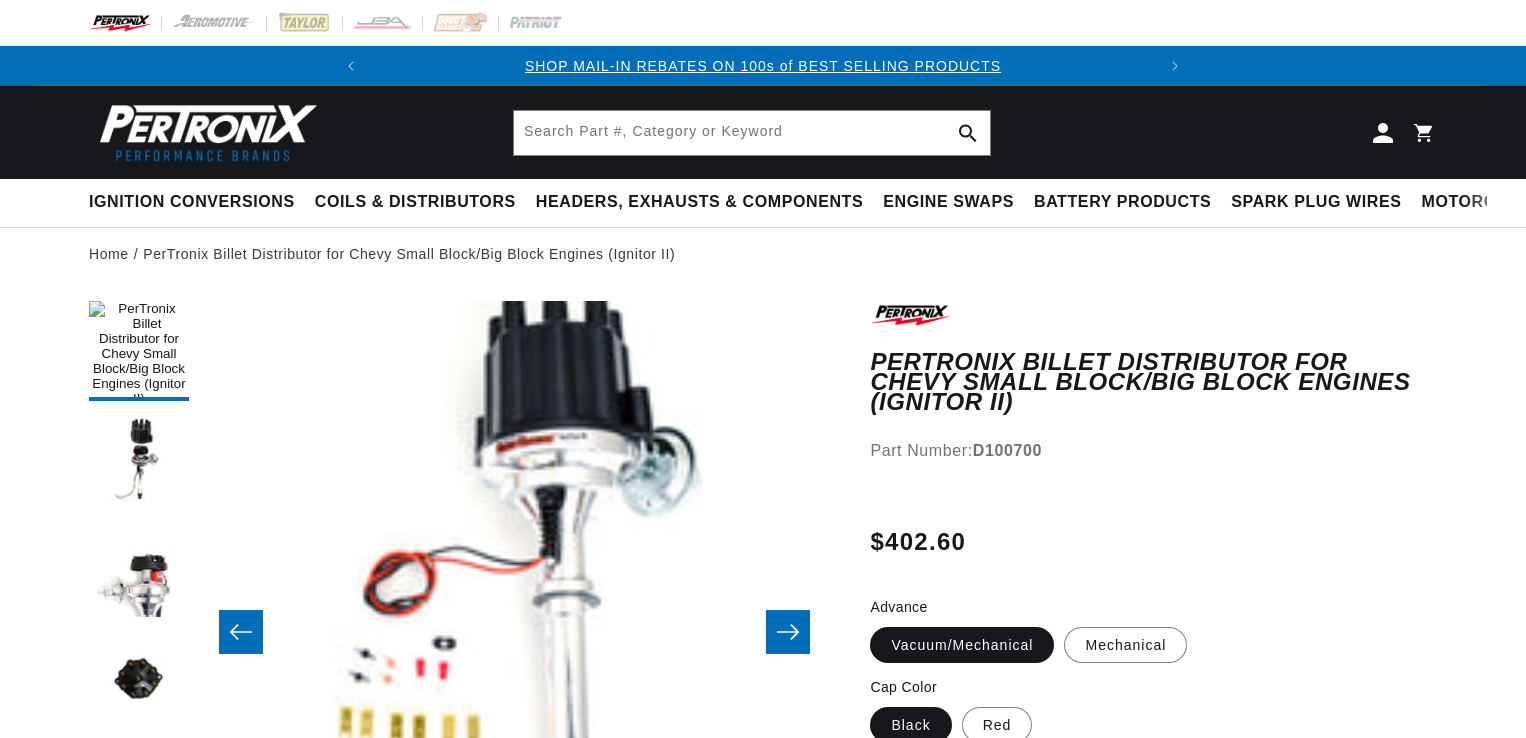 scroll, scrollTop: 0, scrollLeft: 0, axis: both 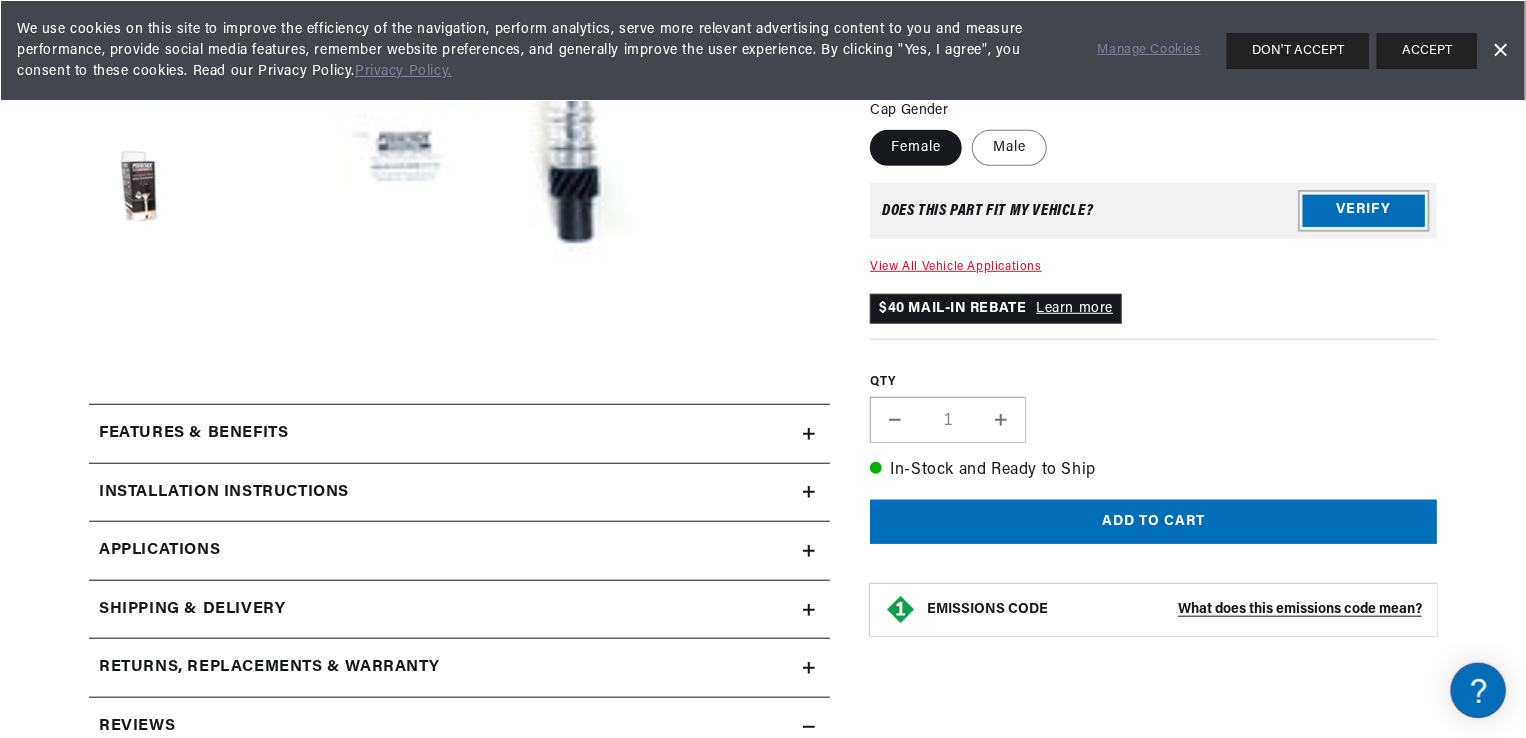 click on "Verify" at bounding box center [1364, 211] 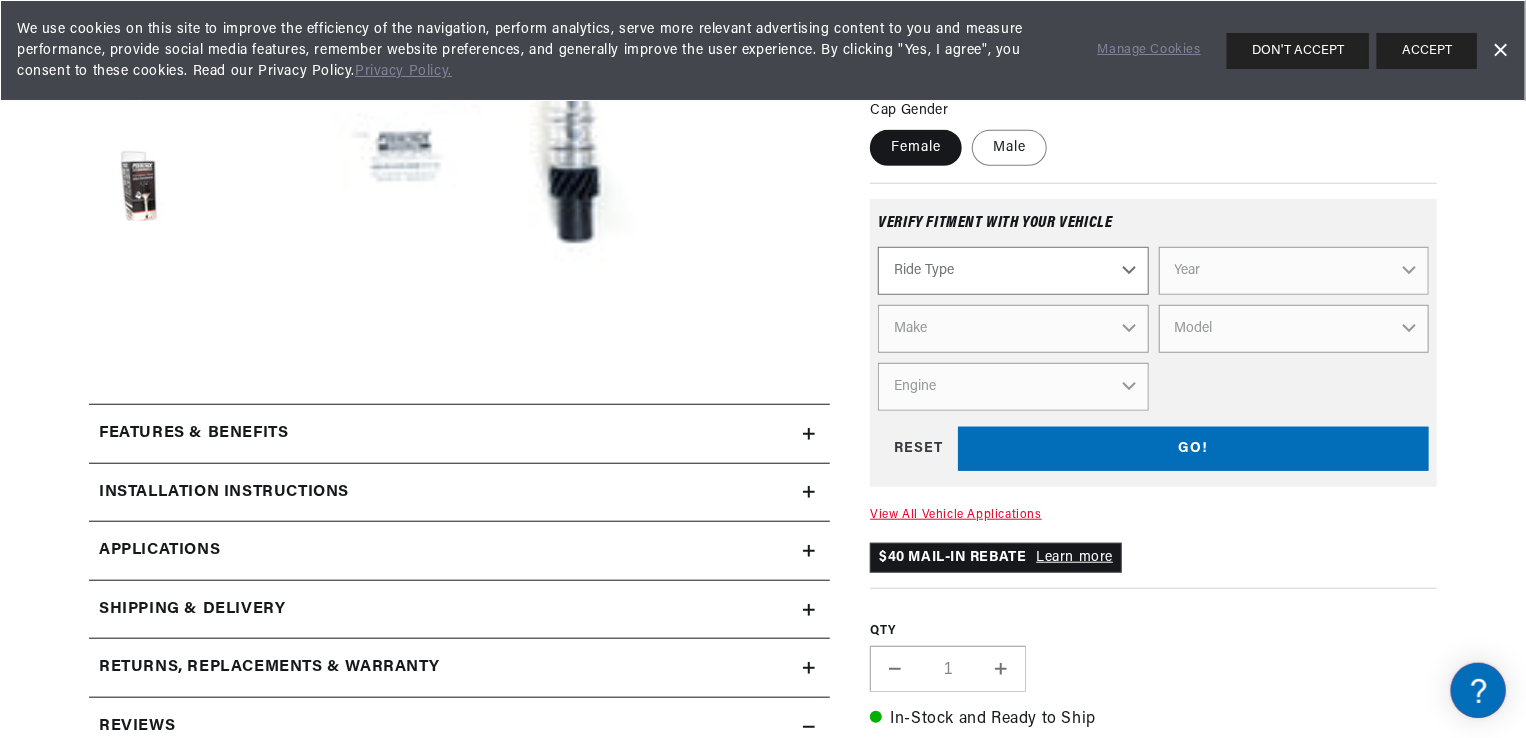 click on "Ride Type
Automotive
Agricultural
Industrial
Marine
Motorcycle" at bounding box center (1013, 271) 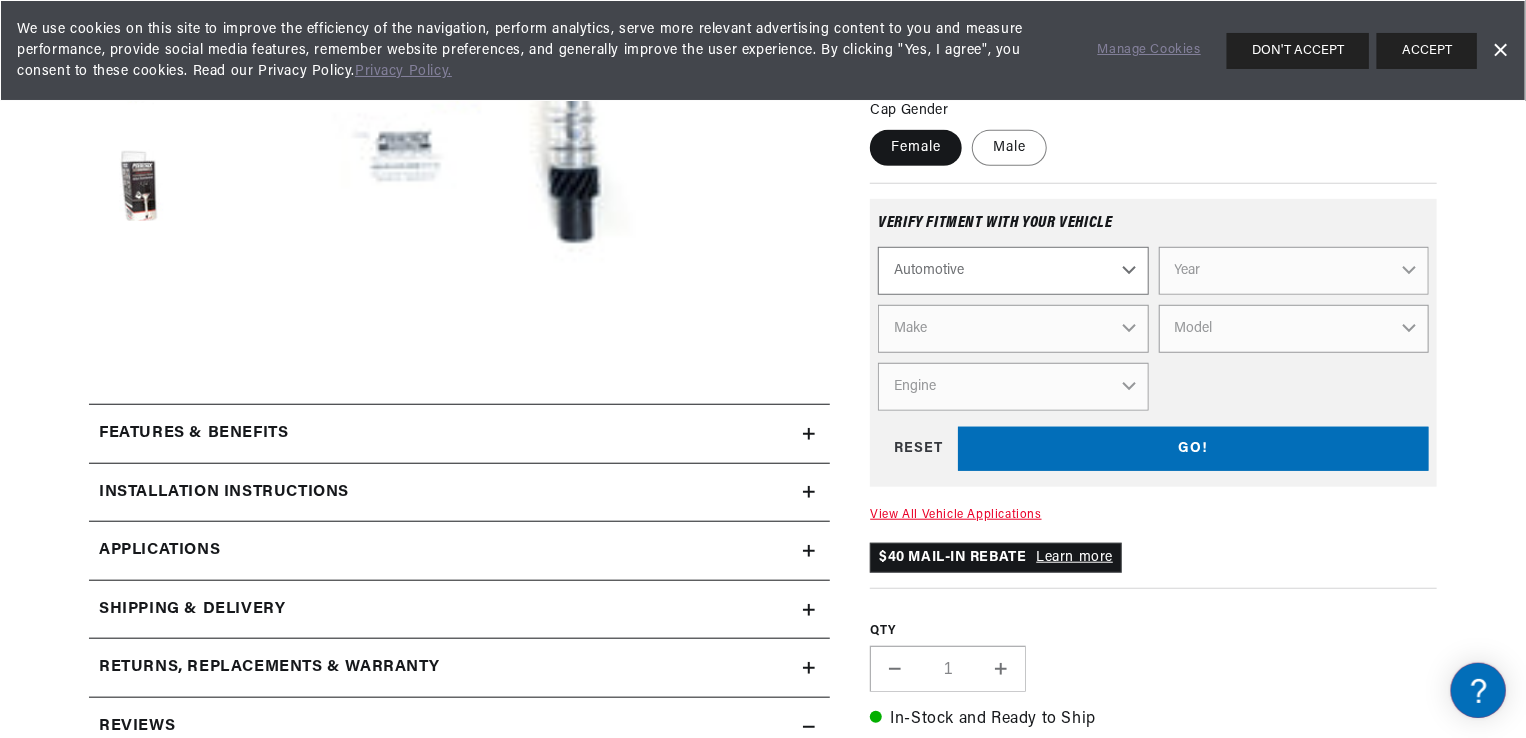click on "Ride Type
Automotive
Agricultural
Industrial
Marine
Motorcycle" at bounding box center [1013, 271] 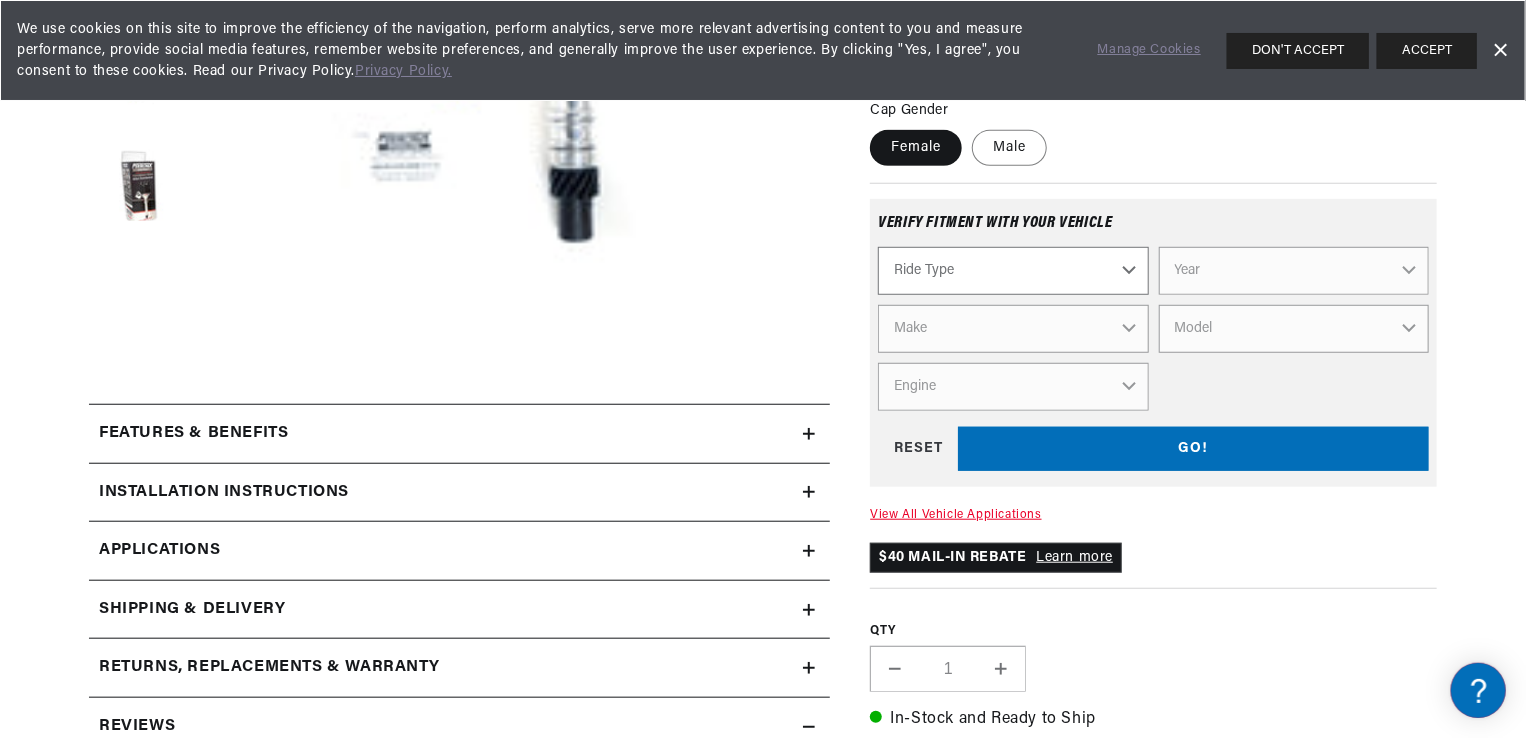 select on "Automotive" 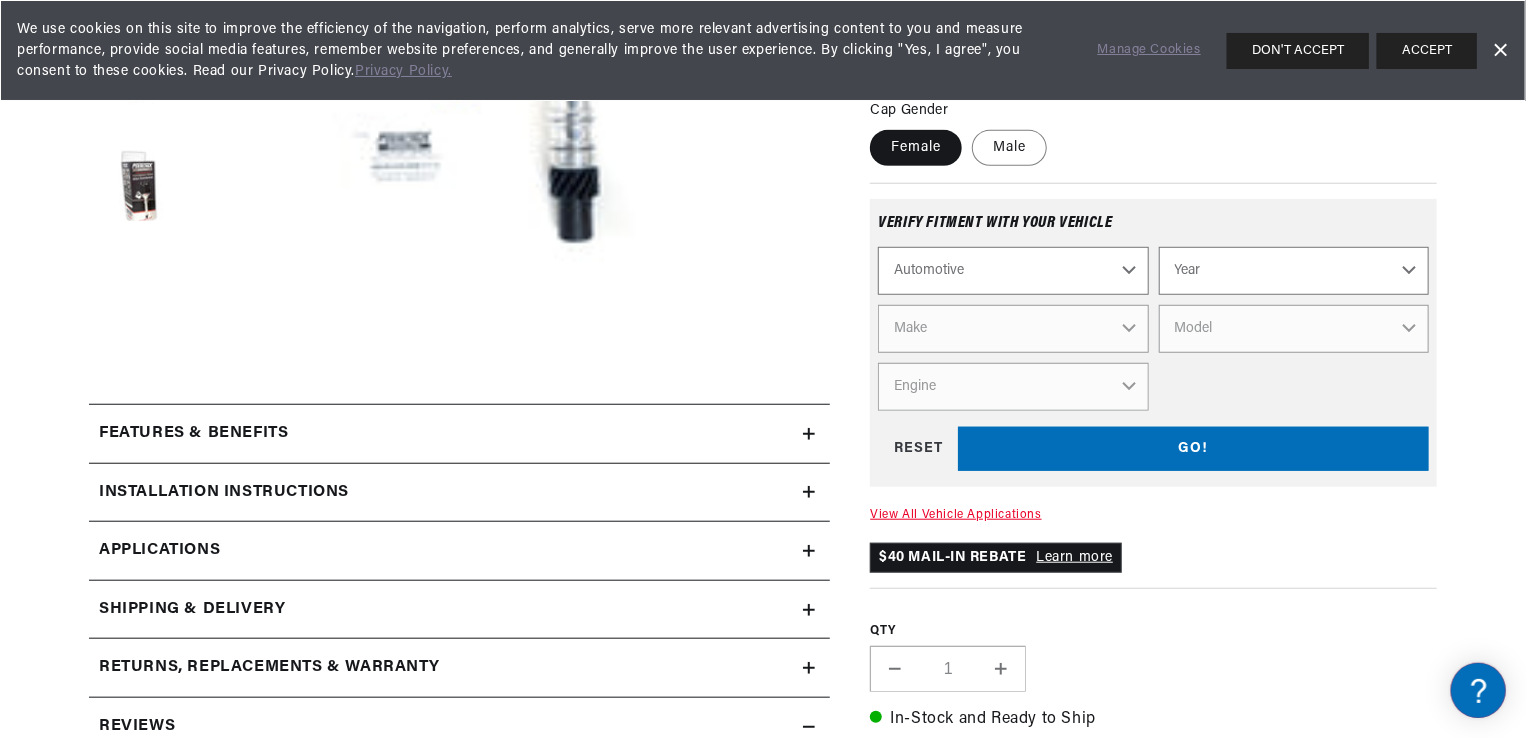 scroll, scrollTop: 0, scrollLeft: 0, axis: both 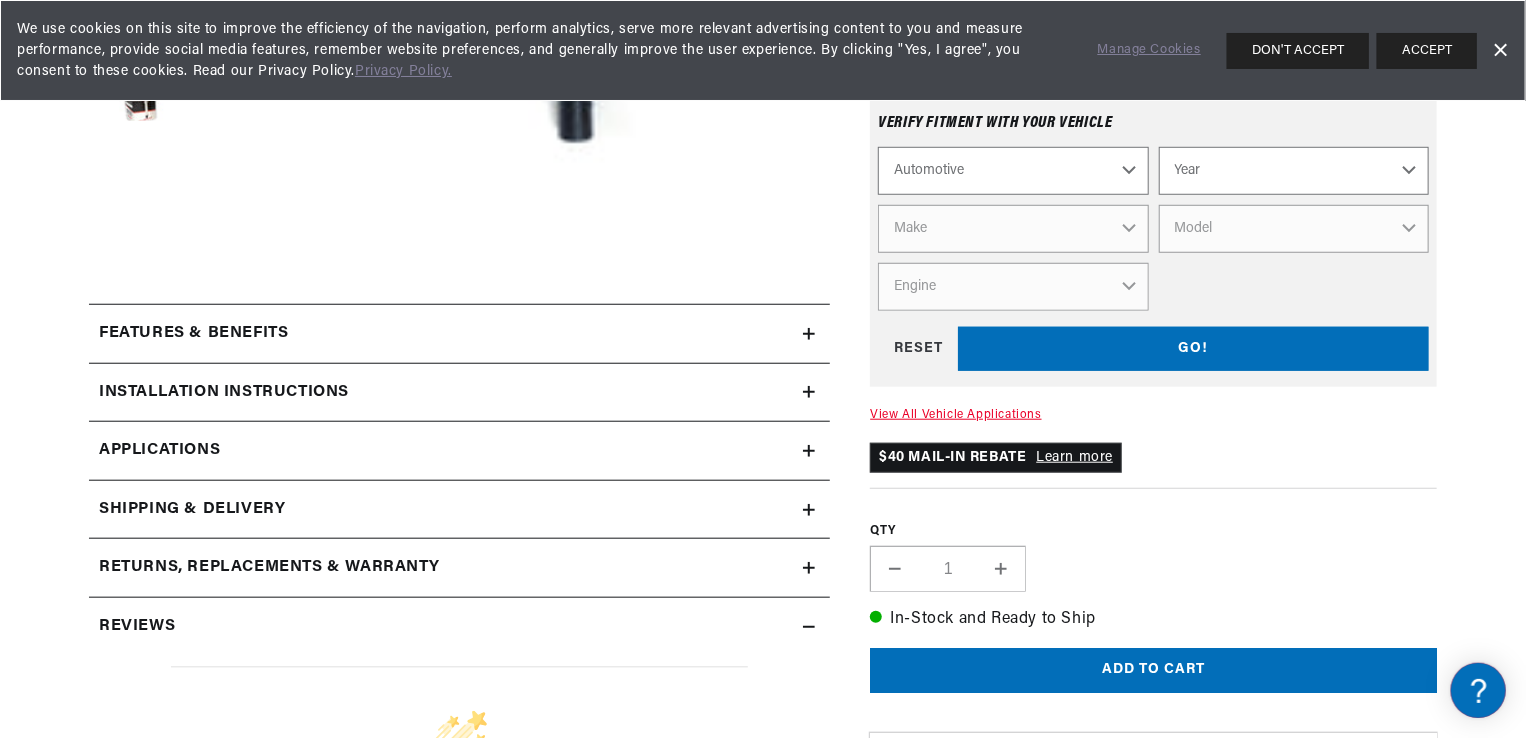 click on "GO!
RESET" at bounding box center [1153, 349] 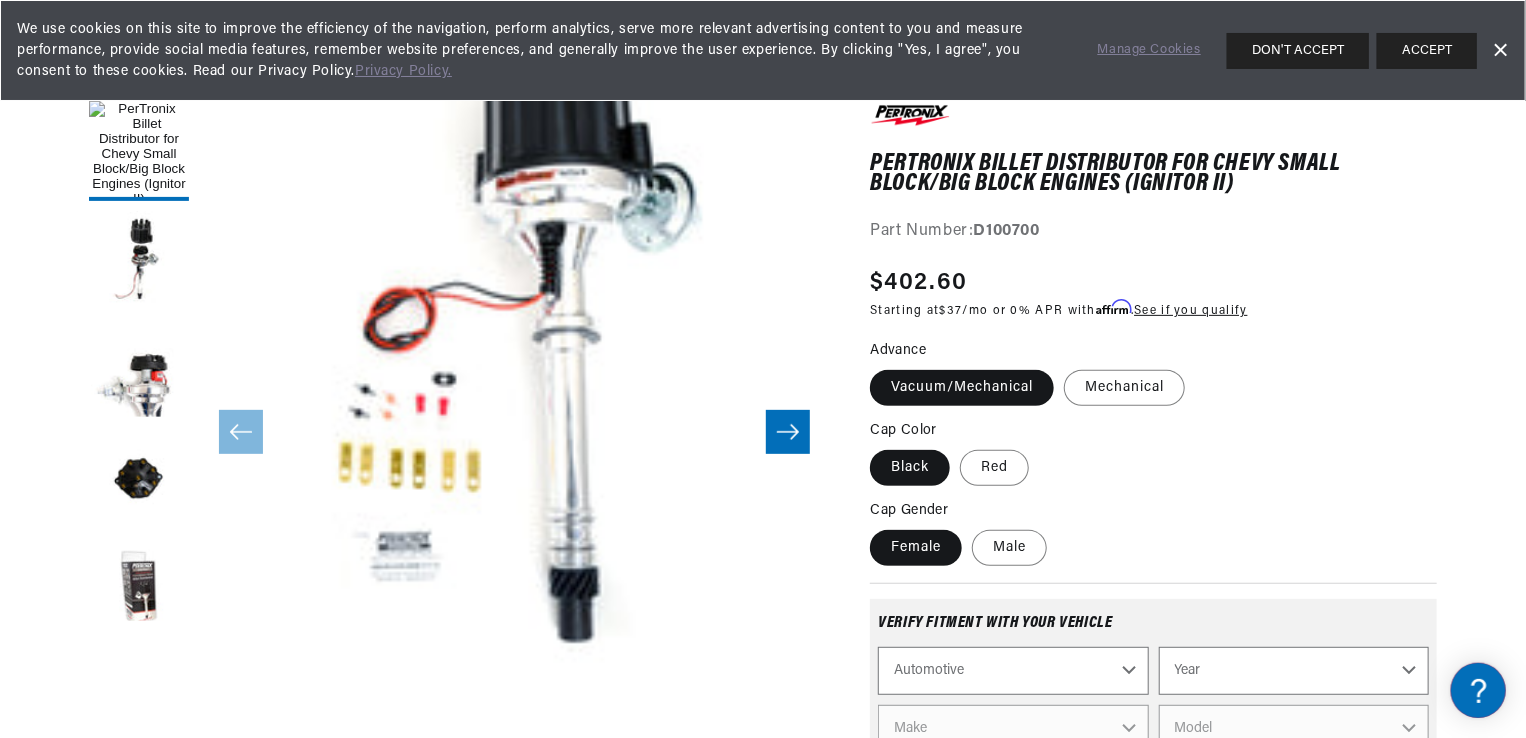 scroll, scrollTop: 400, scrollLeft: 0, axis: vertical 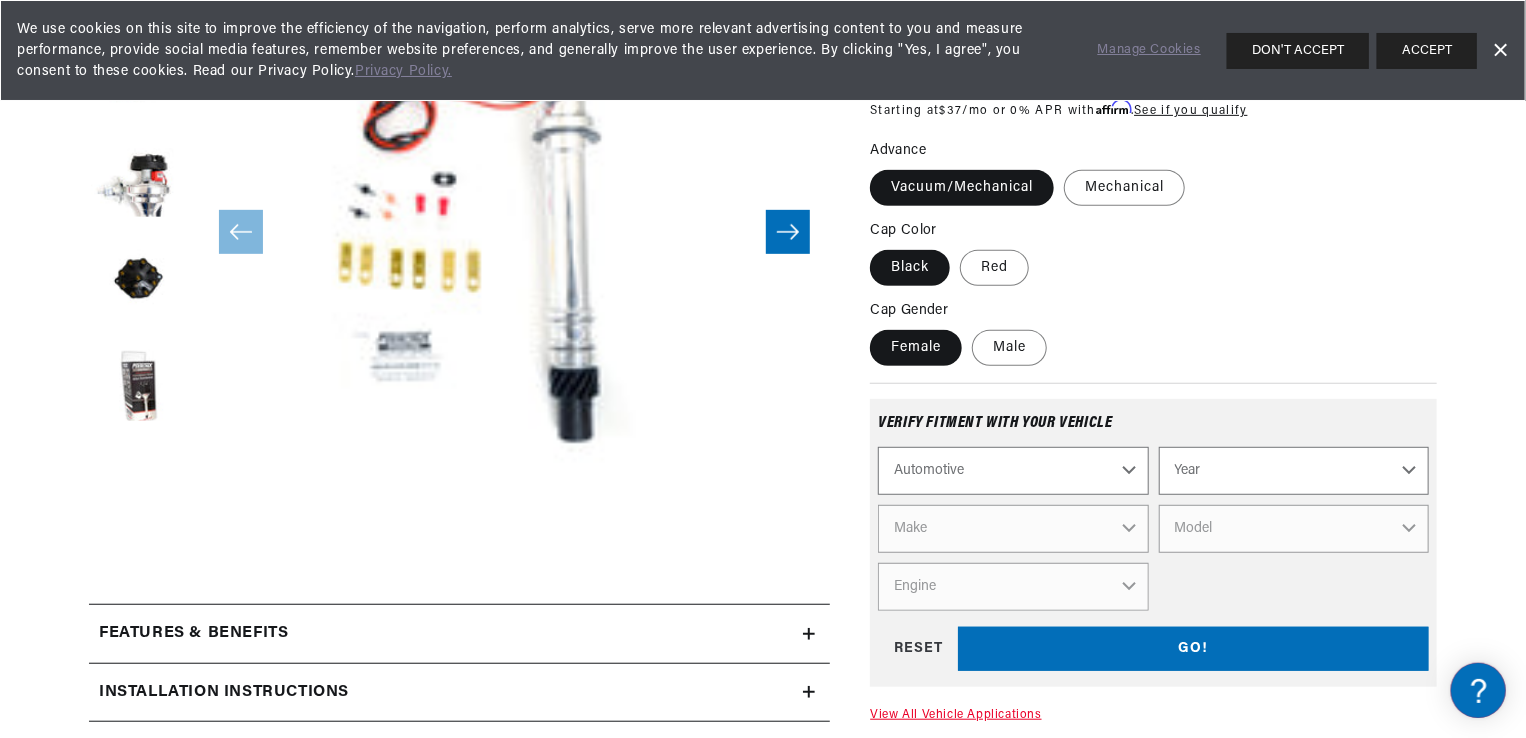 click on "Automotive
Agricultural
Industrial
Marine
Motorcycle" at bounding box center (1013, 471) 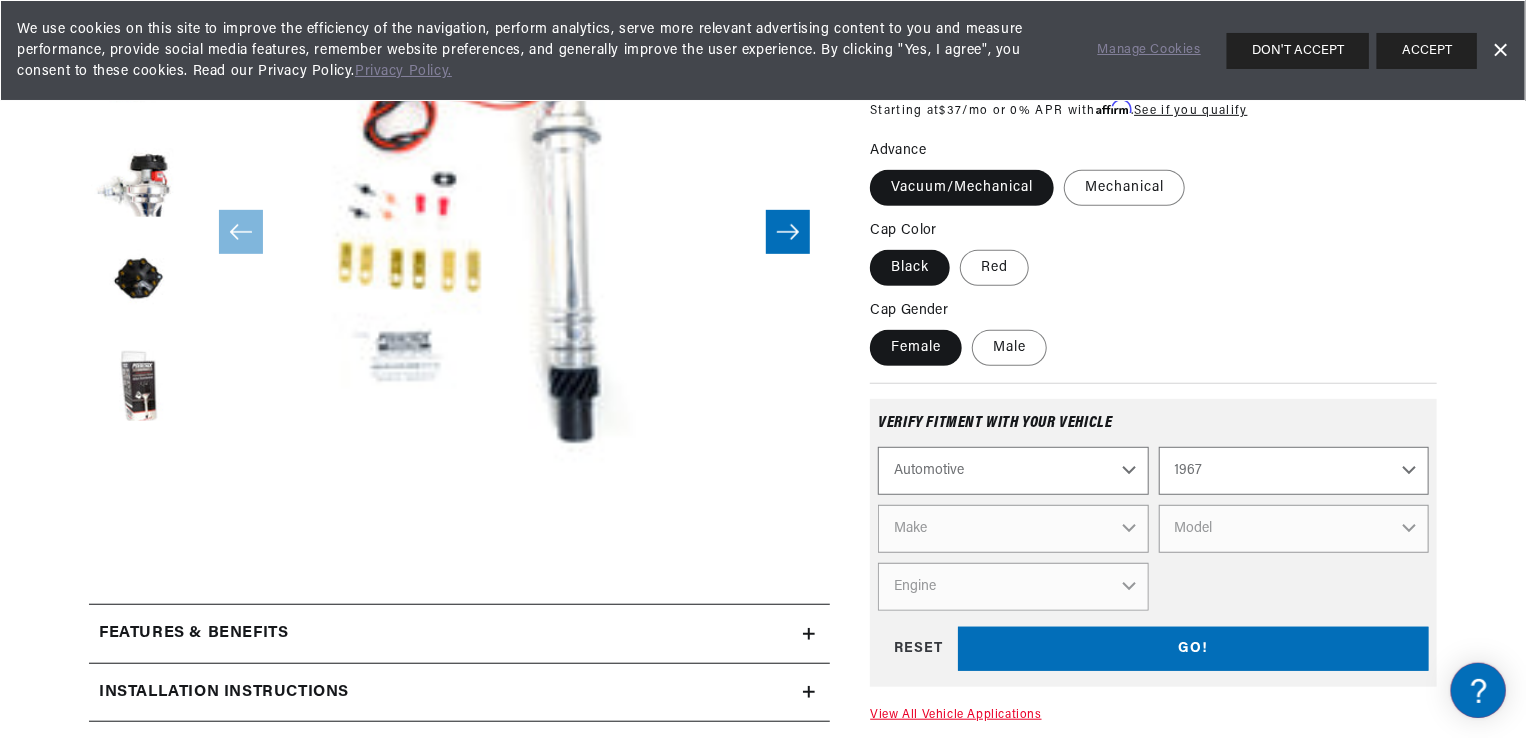 click on "Year
2022
2021
2020
2019
2018
2017
2016
2015
2014
2013
2012
2011
2010
2009
2008
2007
2006
2005
2004
2003
2002
2001
2000
1999
1998
1997
1996
1995
1994
1993
1992
1991
1990
1989
1988
1987
1986 1985" at bounding box center [1294, 471] 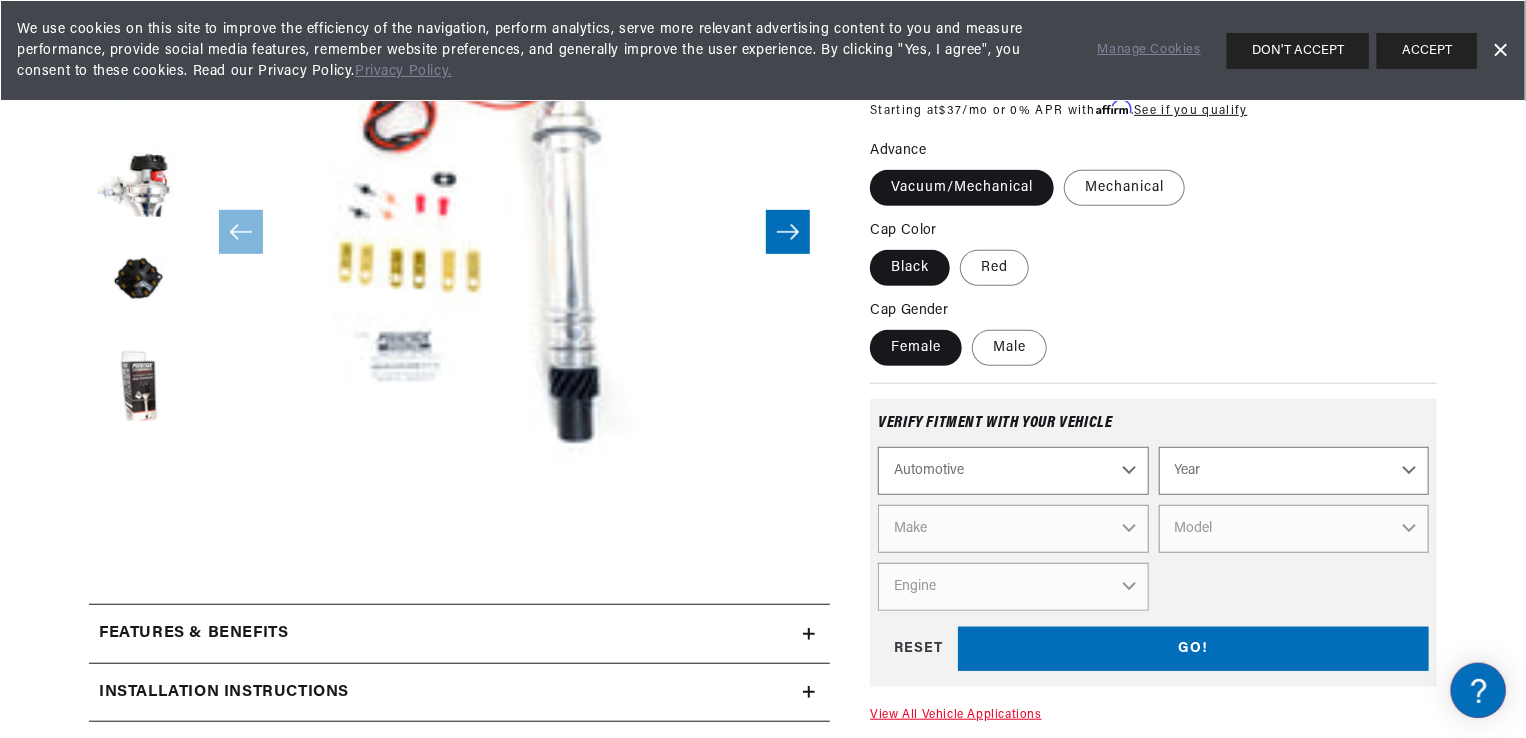 select on "1967" 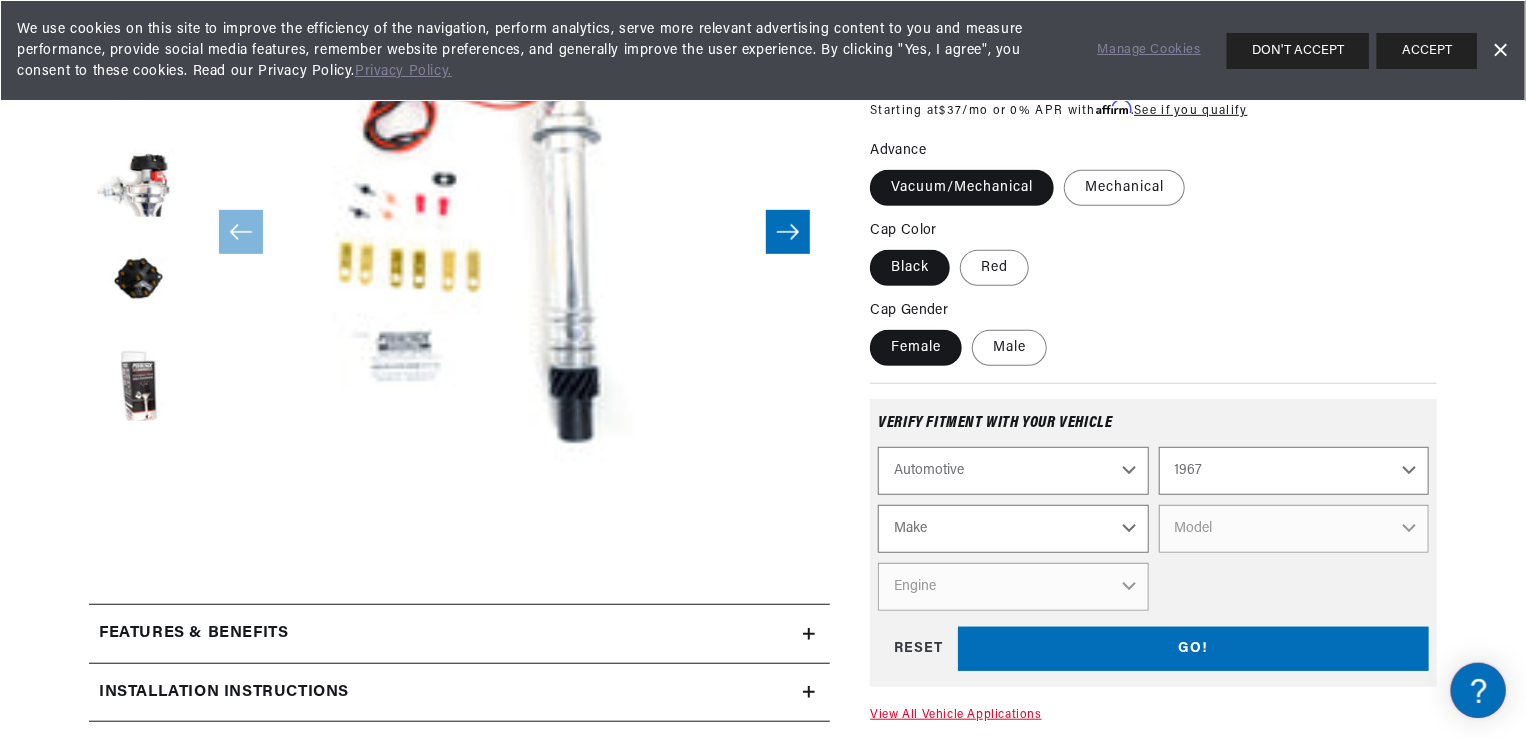 click on "Make
Alfa Romeo
American Motors
Aston Martin
Austin
Austin Healey
Avanti
Bentley
Buick
Cadillac
Checker
Chevrolet
Chrysler
Dodge
Ferrari
Fiat
Ford
Ford (Europe)
GMC
Gordon-Keeble
IHC Truck
International
Jaguar
Jeep
Lamborghini
Lancia
Lincoln
Lotus
Maserati
Mercedes-Benz
Mercury
MG
Military Vehicles Morris" at bounding box center [1013, 529] 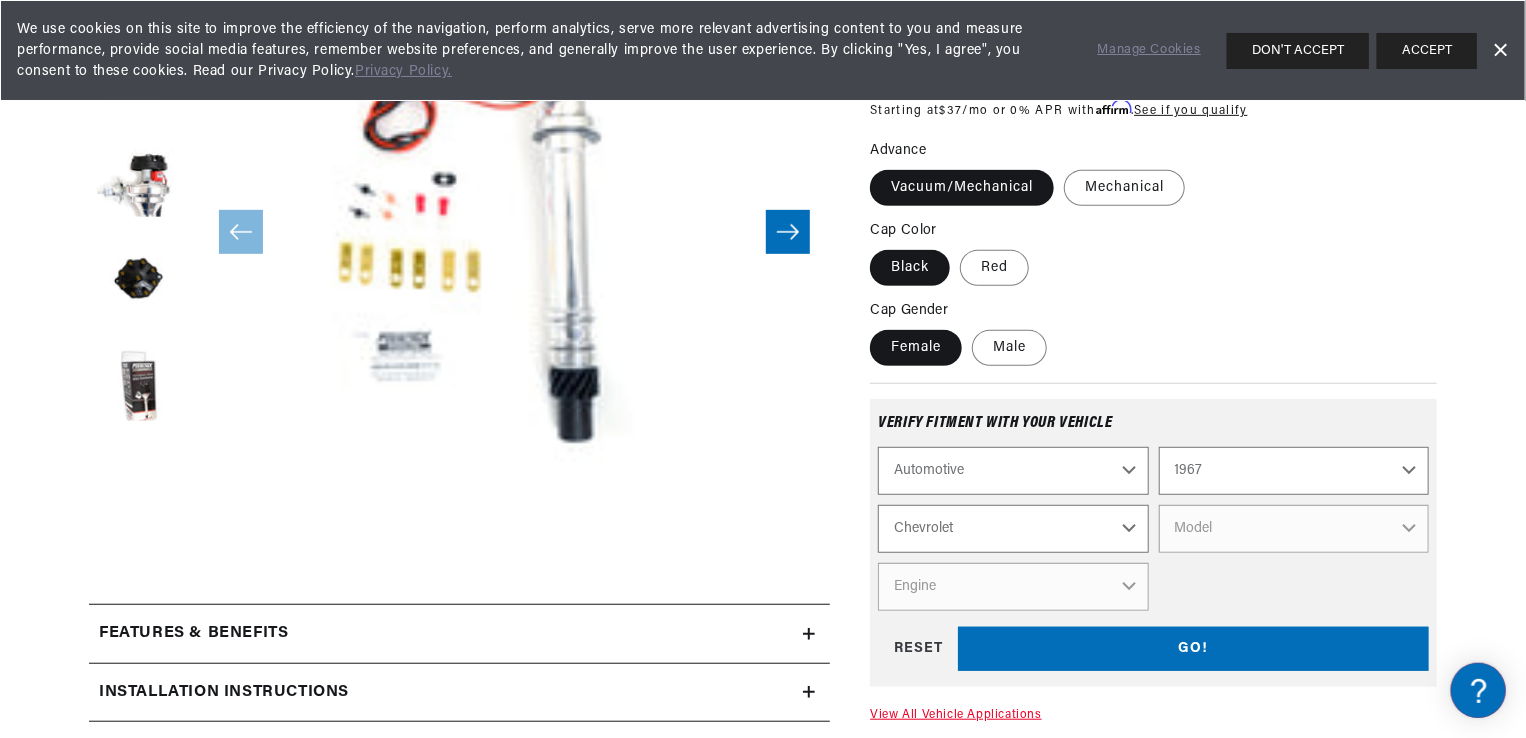 click on "Make
Alfa Romeo
American Motors
Aston Martin
Austin
Austin Healey
Avanti
Bentley
Buick
Cadillac
Checker
Chevrolet
Chrysler
Dodge
Ferrari
Fiat
Ford
Ford (Europe)
GMC
Gordon-Keeble
IHC Truck
International
Jaguar
Jeep
Lamborghini
Lancia
Lincoln
Lotus
Maserati
Mercedes-Benz
Mercury
MG
Military Vehicles Morris" at bounding box center (1013, 529) 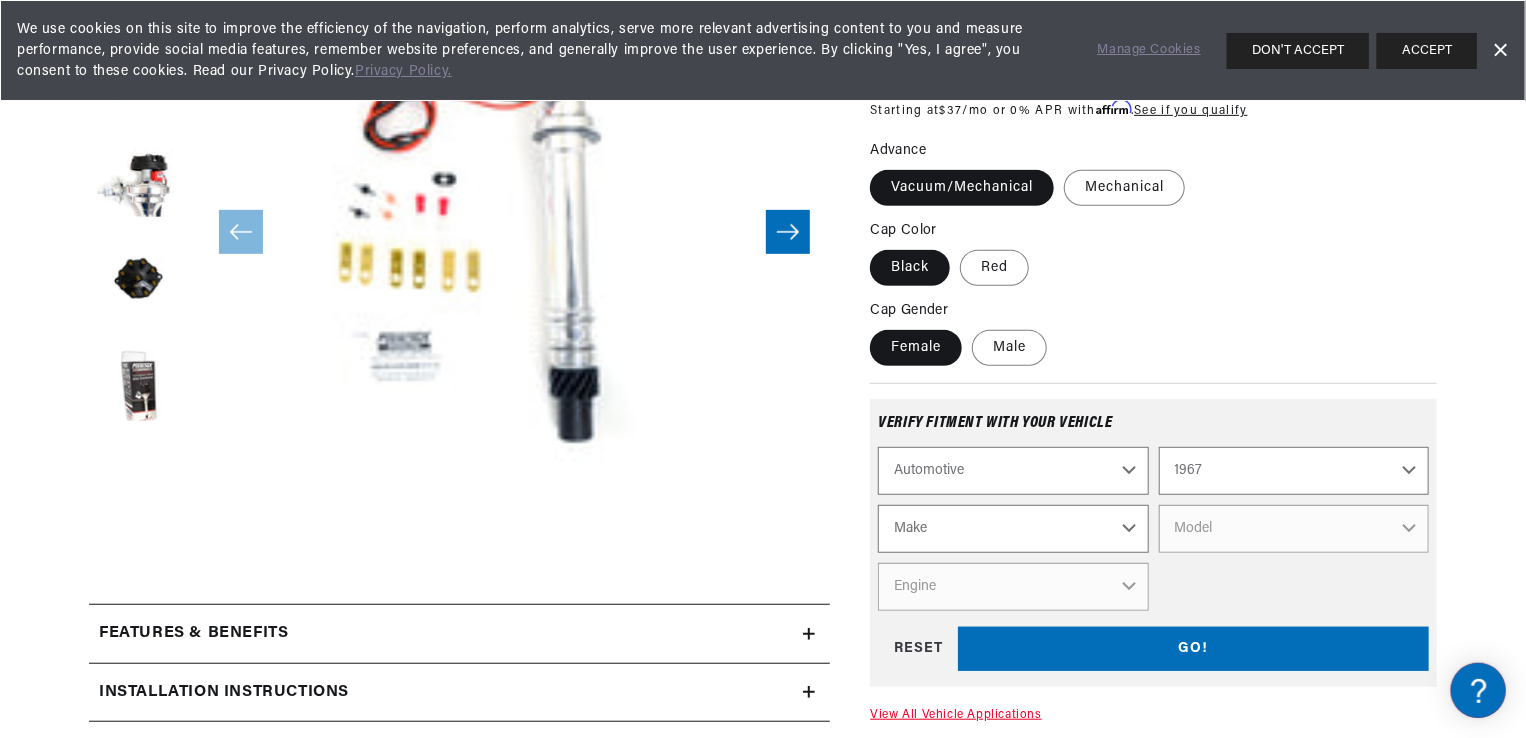 select on "Chevrolet" 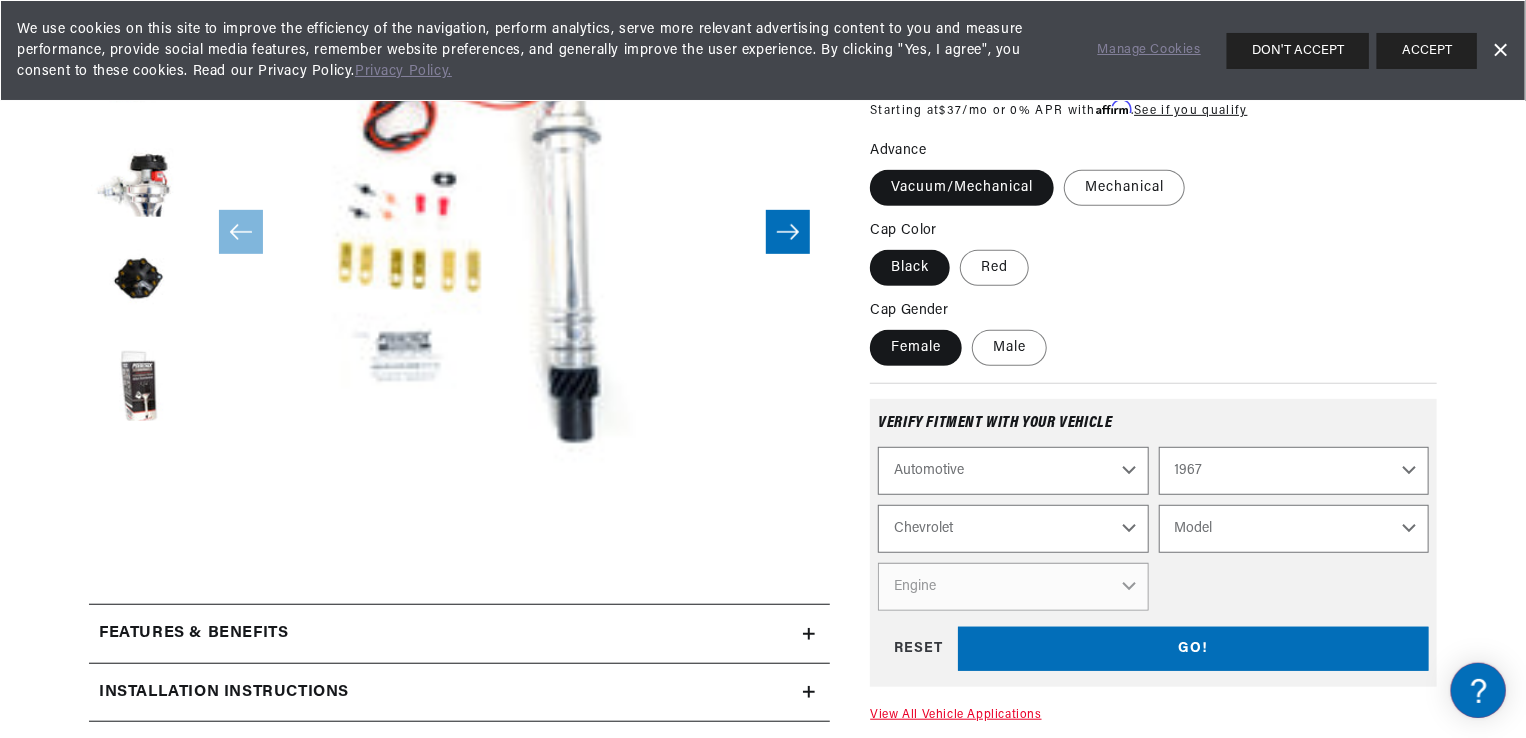 click on "Model
Bel Air
Biscayne
C10 Pickup
C10 Suburban
C20 Pickup
C20 Suburban
C30 Pickup
C50
C60
Camaro
Caprice
Chevelle
Chevy II
Corvair
Corvette
El Camino
G10 Van
G20 Van
Impala
K10 Pickup
K10 Suburban
K20 Panel
K20 Pickup
K20 Suburban
Malibu
P10 Series
P20 Series
P30 Series" at bounding box center [1294, 529] 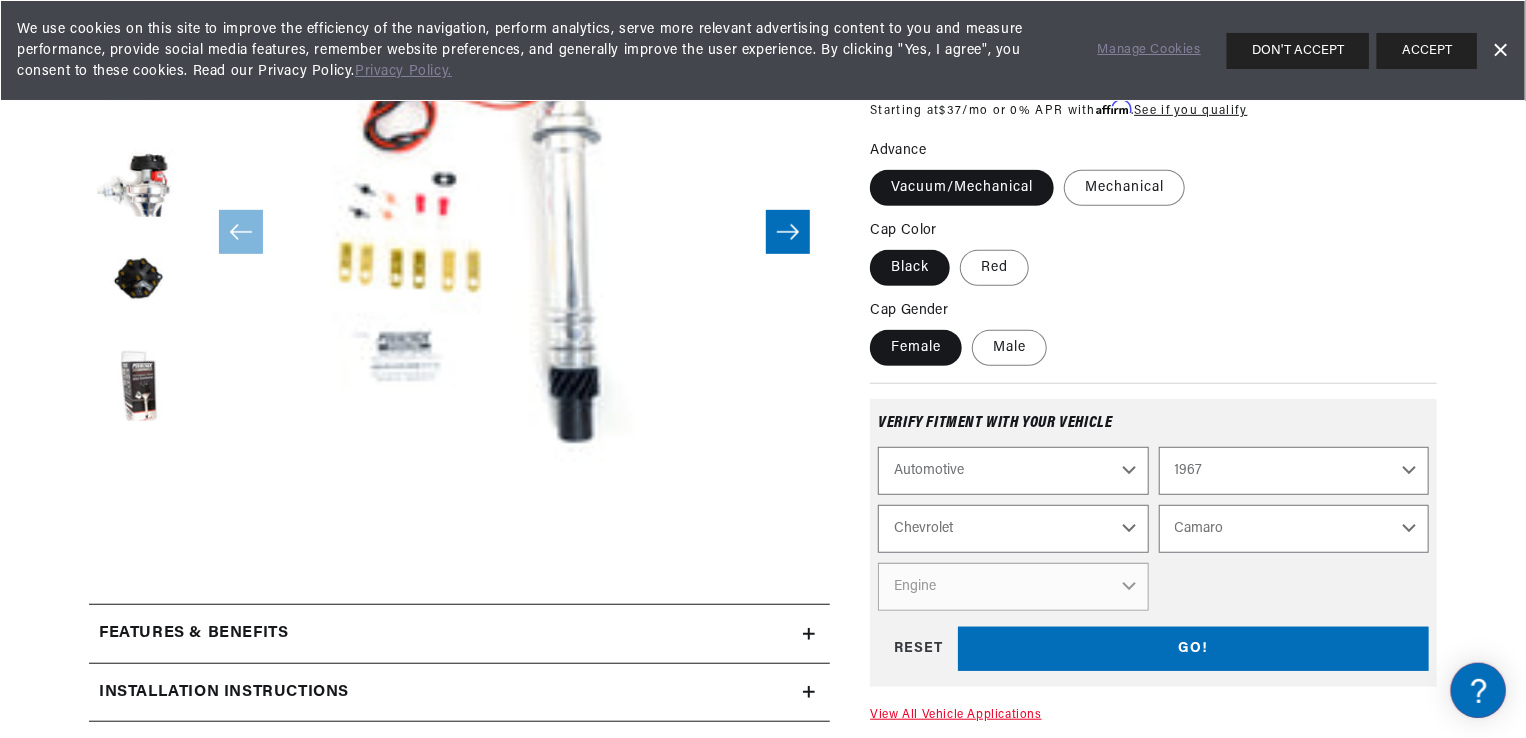 click on "Model
Bel Air
Biscayne
C10 Pickup
C10 Suburban
C20 Pickup
C20 Suburban
C30 Pickup
C50
C60
Camaro
Caprice
Chevelle
Chevy II
Corvair
Corvette
El Camino
G10 Van
G20 Van
Impala
K10 Pickup
K10 Suburban
K20 Panel
K20 Pickup
K20 Suburban
Malibu
P10 Series
P20 Series
P30 Series" at bounding box center [1294, 529] 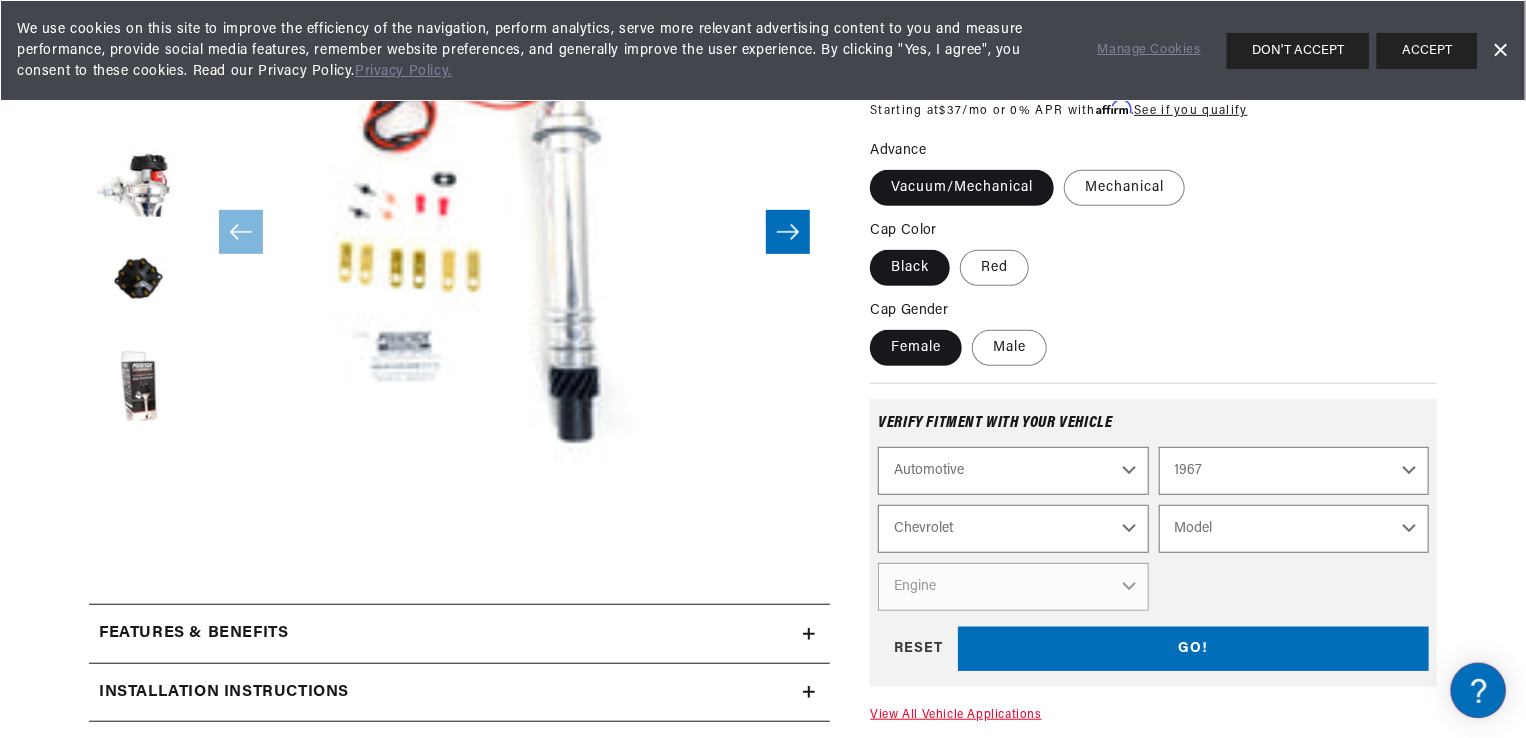 select on "Camaro" 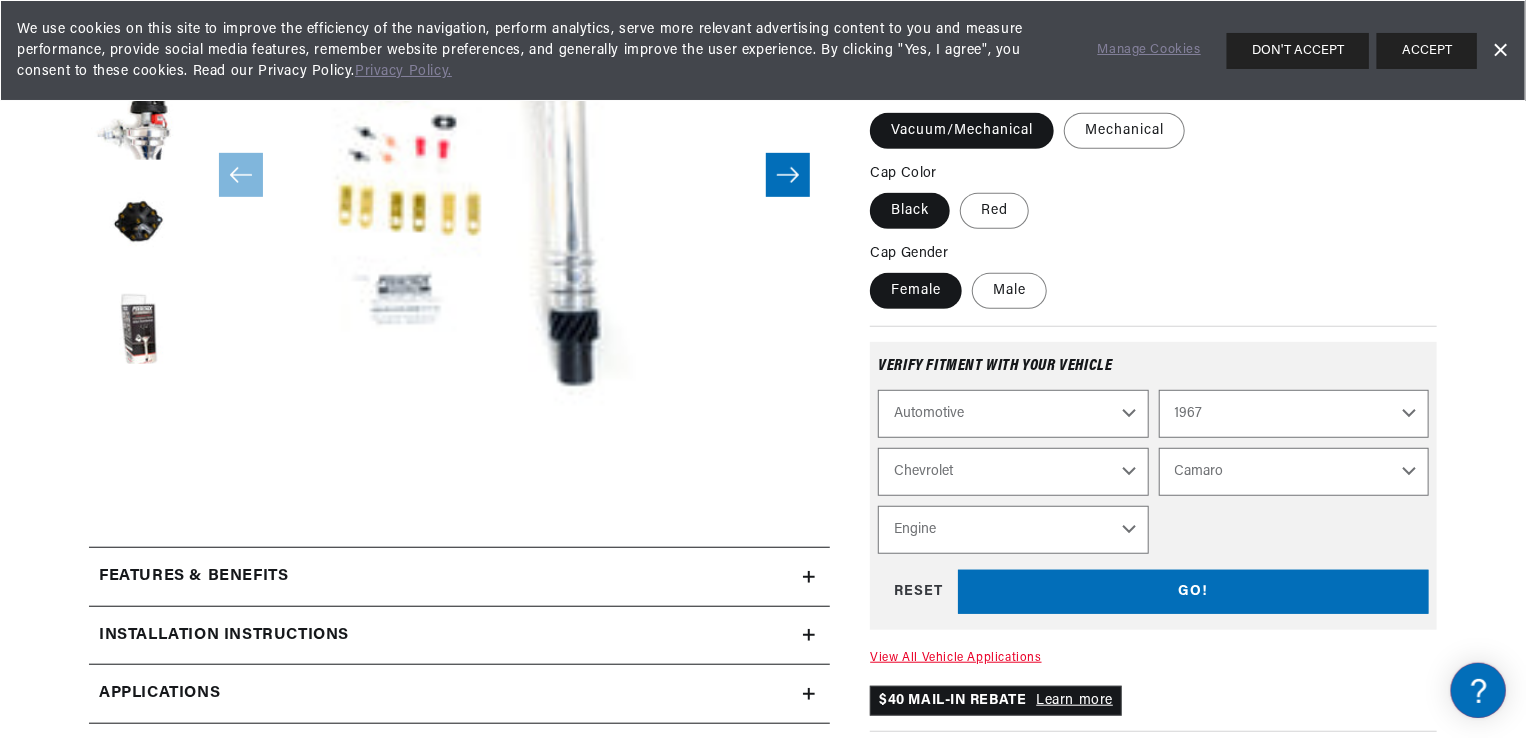 scroll, scrollTop: 500, scrollLeft: 0, axis: vertical 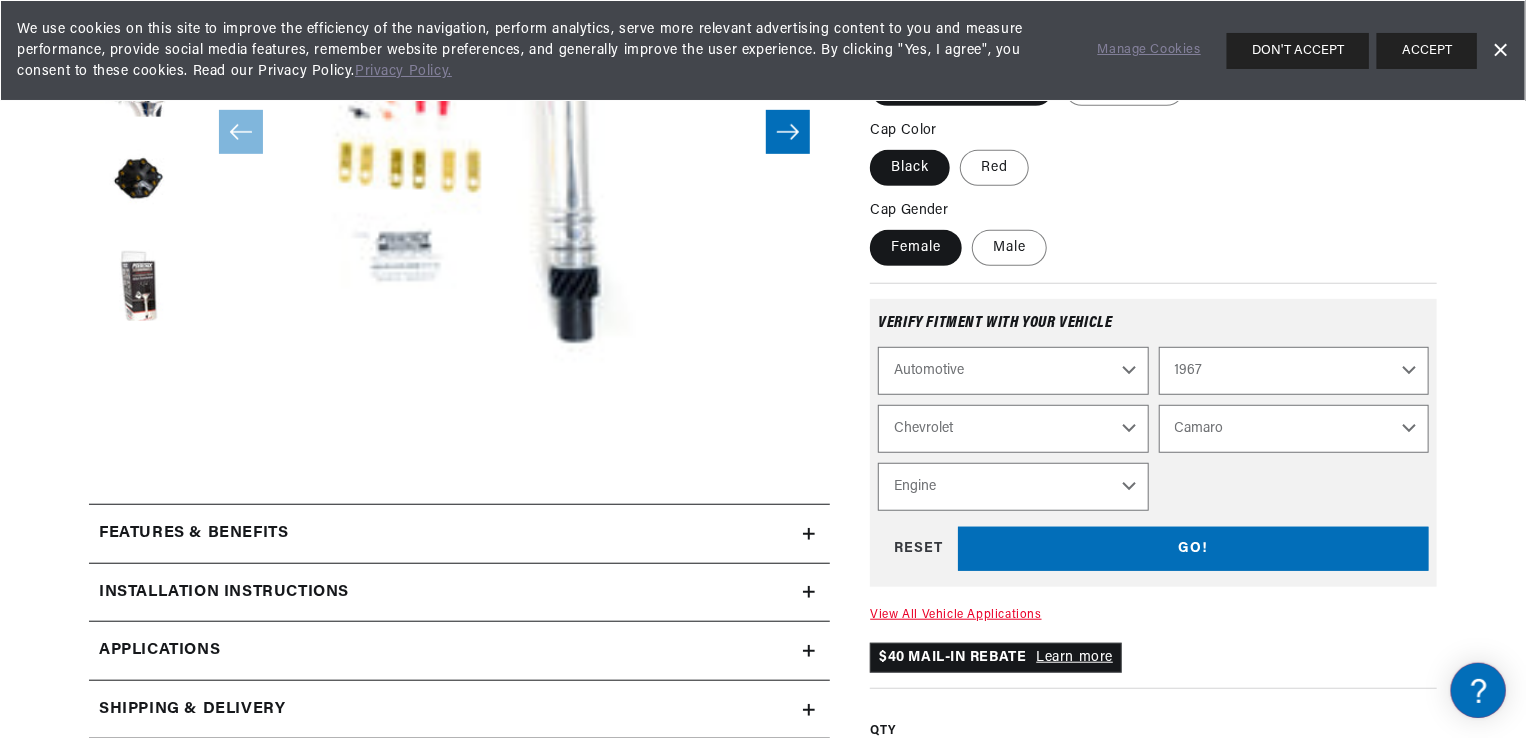 click on "Engine
6.6L
230cid / 3.8L
250cid / 4.1L
302cid / 4.9L
305cid / 5.0L
327cid / 5.3L
327cid / 5.4L
350cid / 5.7L
396cid / 6.5L
427cid / 7.0L" at bounding box center (1013, 487) 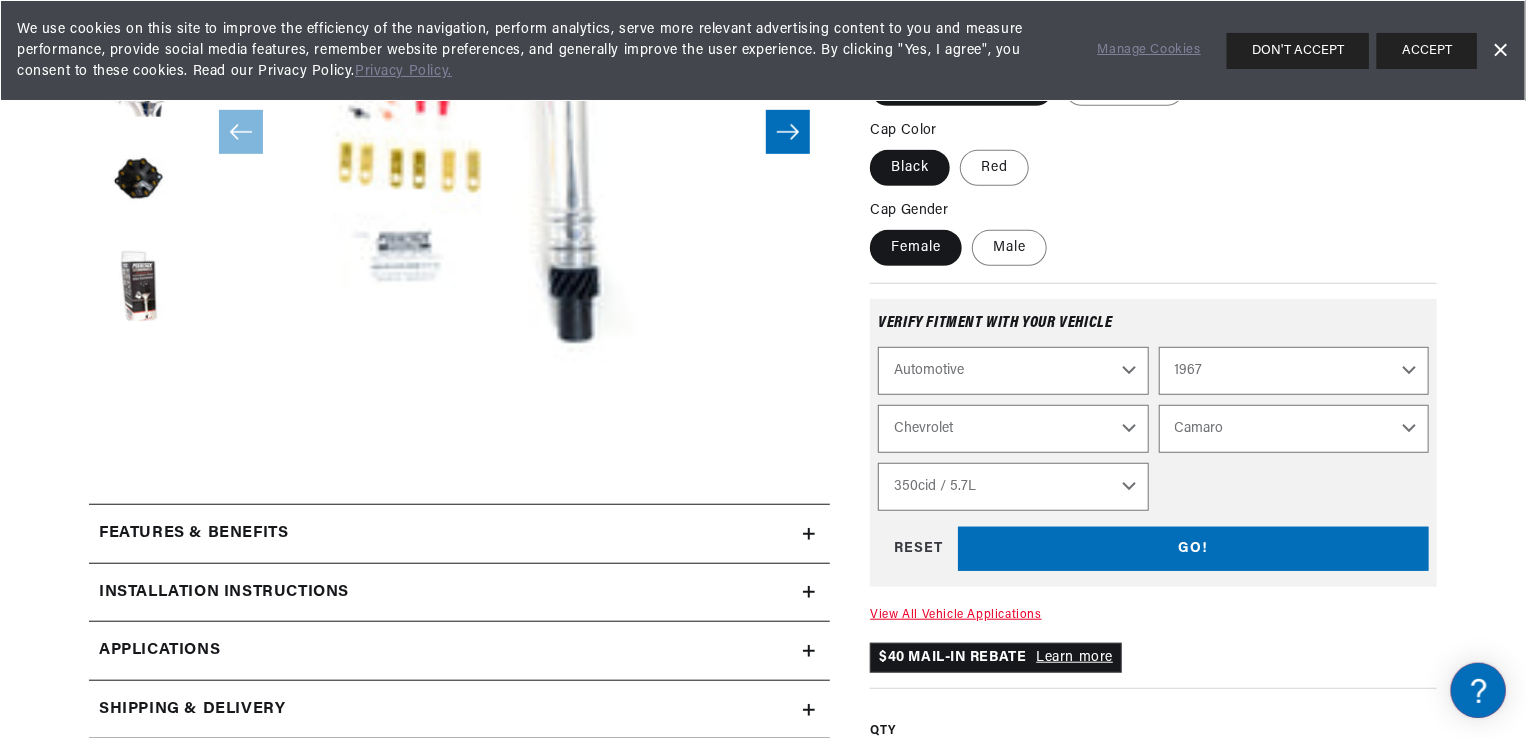 click on "Engine
6.6L
230cid / 3.8L
250cid / 4.1L
302cid / 4.9L
305cid / 5.0L
327cid / 5.3L
327cid / 5.4L
350cid / 5.7L
396cid / 6.5L
427cid / 7.0L" at bounding box center (1013, 487) 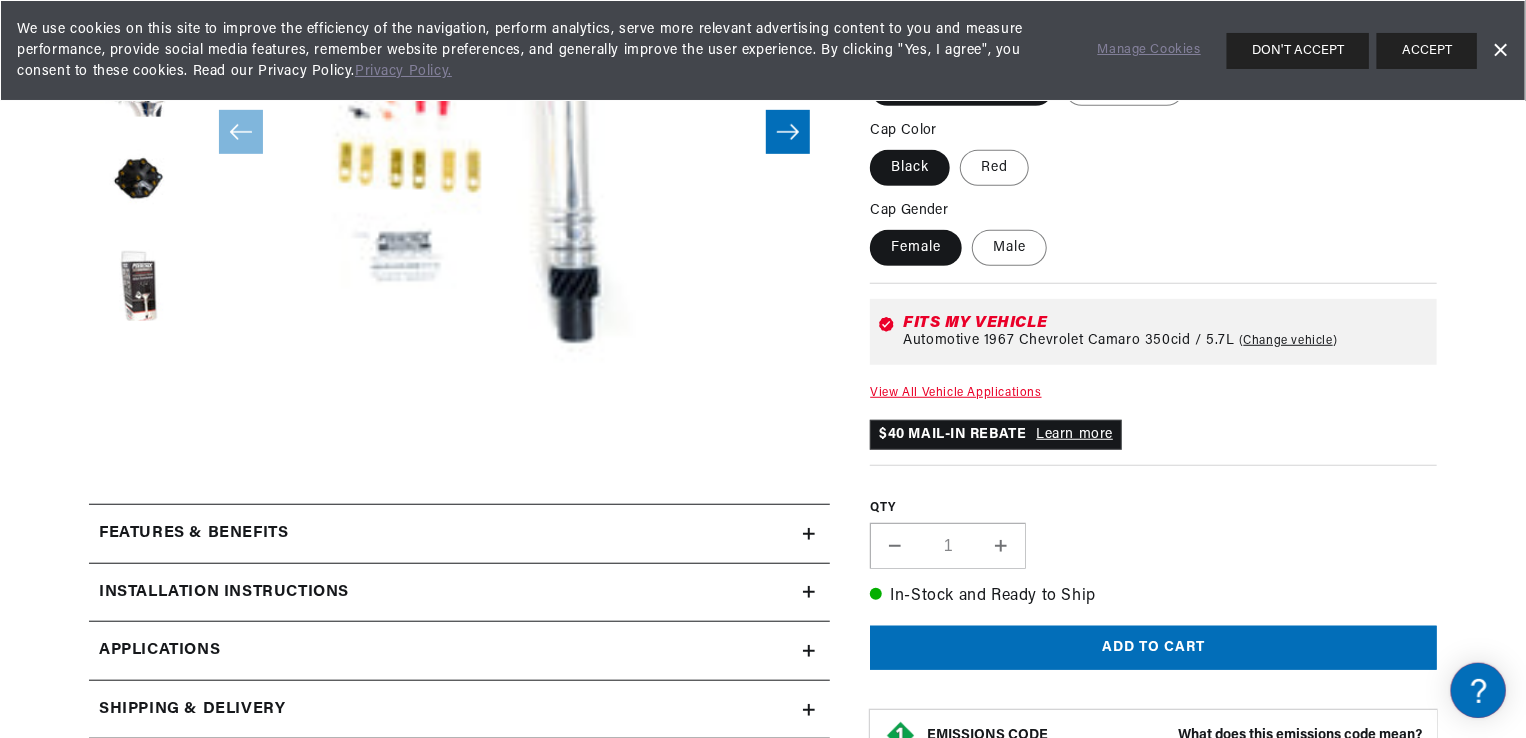 scroll, scrollTop: 0, scrollLeft: 0, axis: both 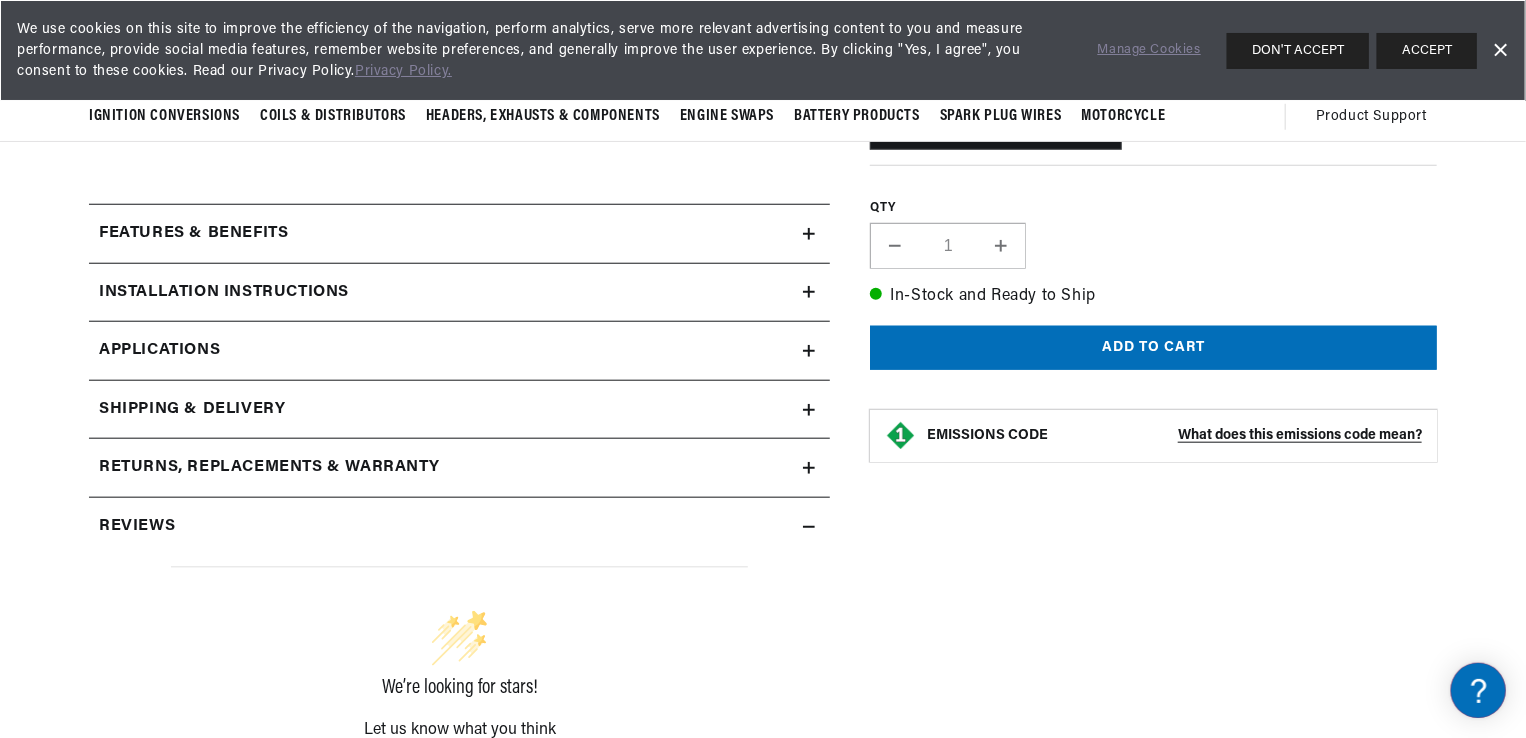 click 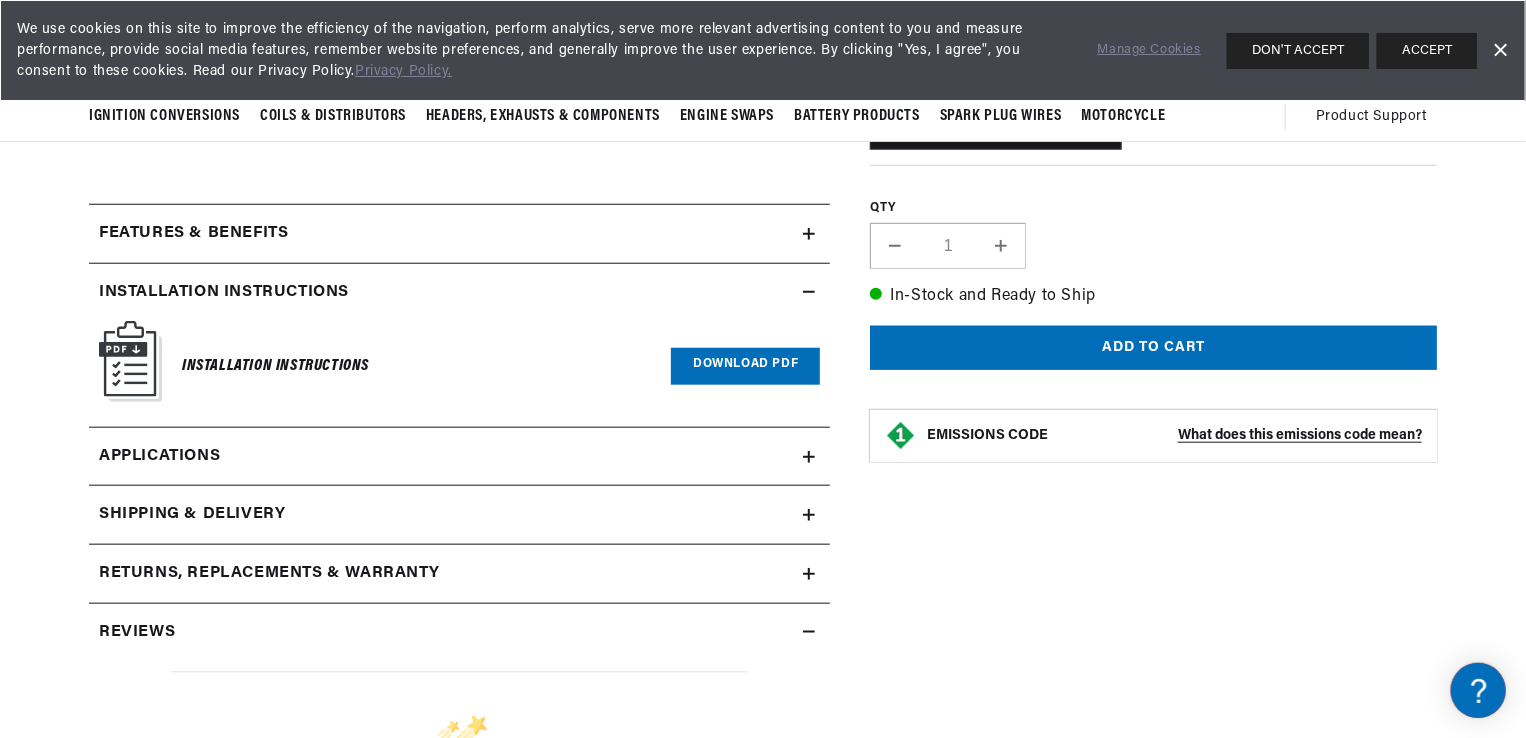 scroll, scrollTop: 0, scrollLeft: 746, axis: horizontal 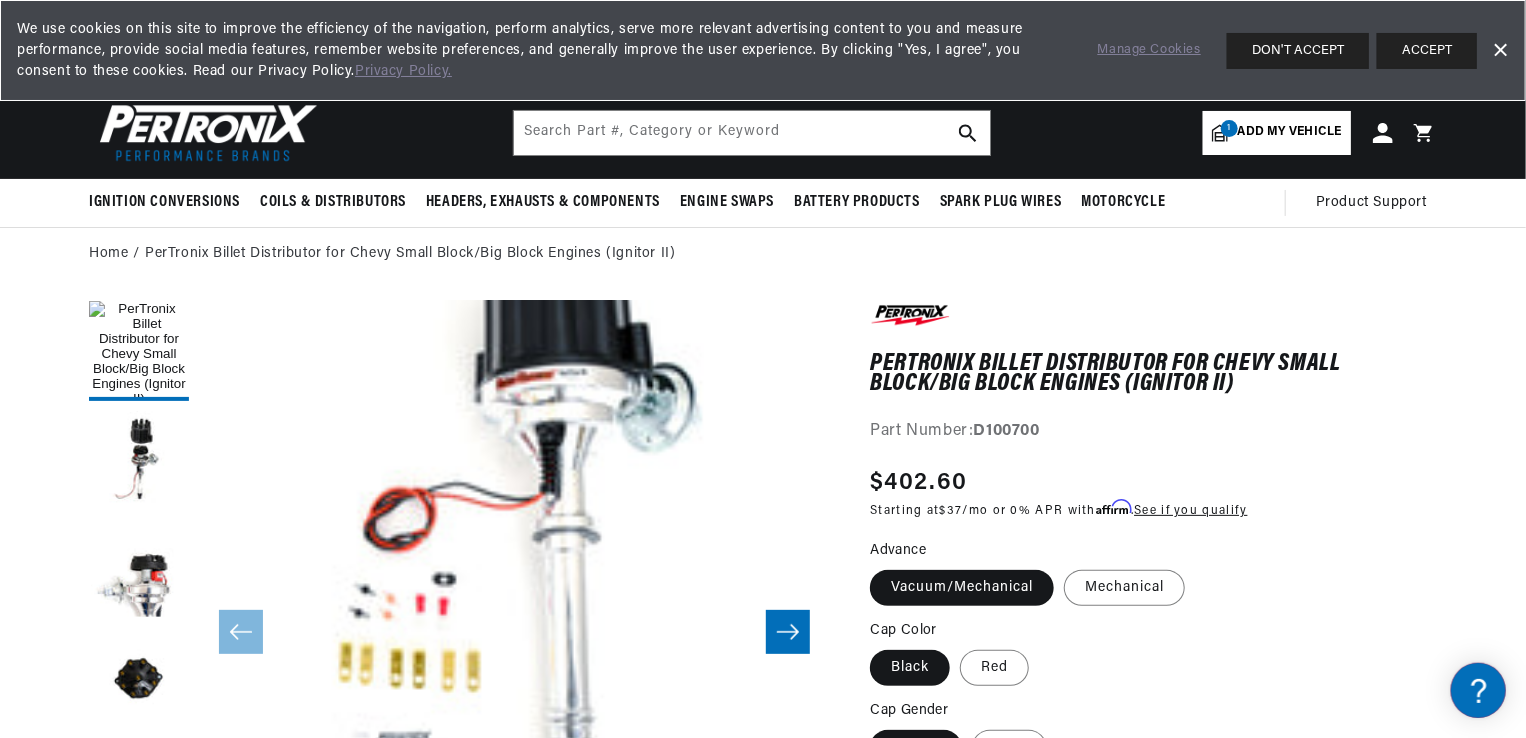 click on "Dismiss Banner" at bounding box center (1500, 51) 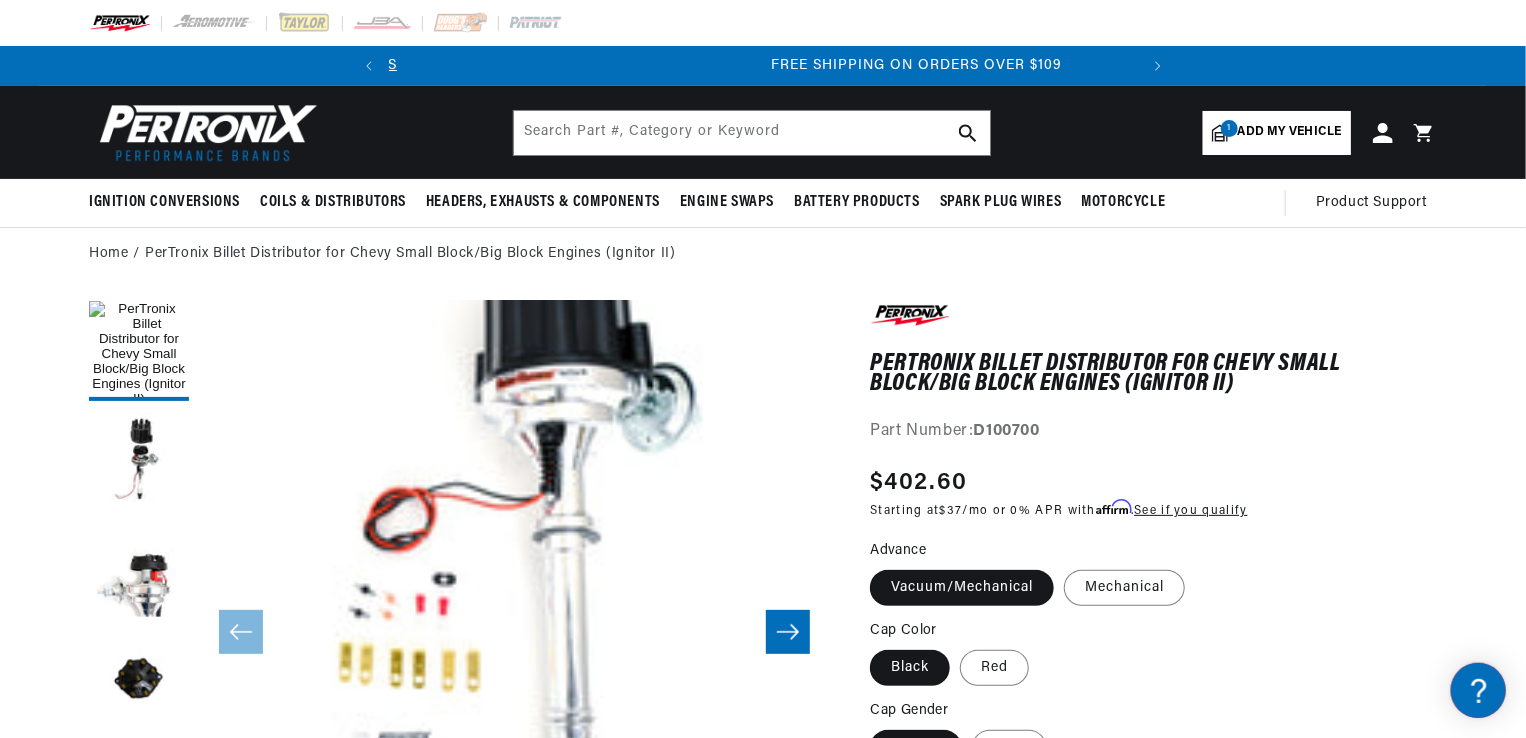 scroll, scrollTop: 0, scrollLeft: 746, axis: horizontal 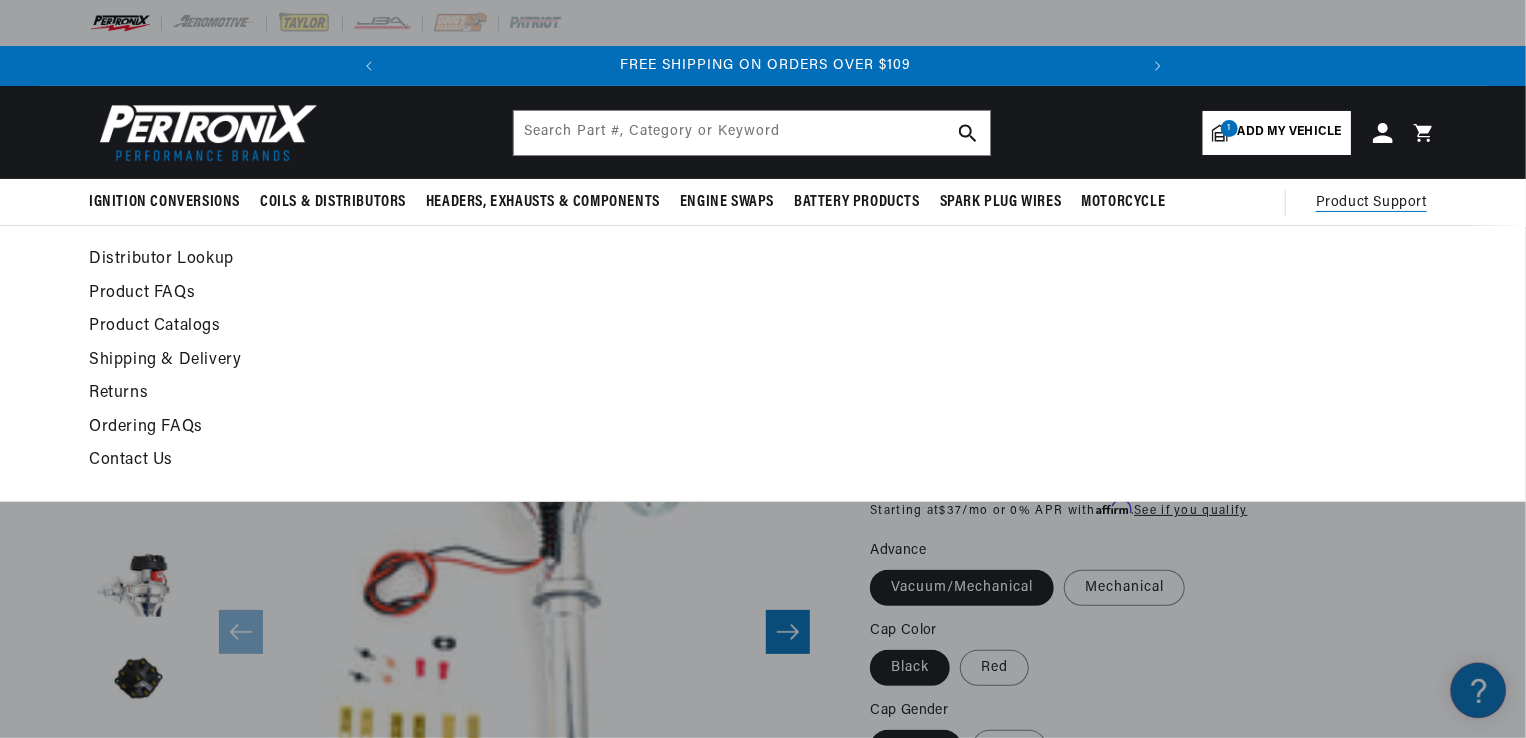 click on "Product Support" at bounding box center (1371, 203) 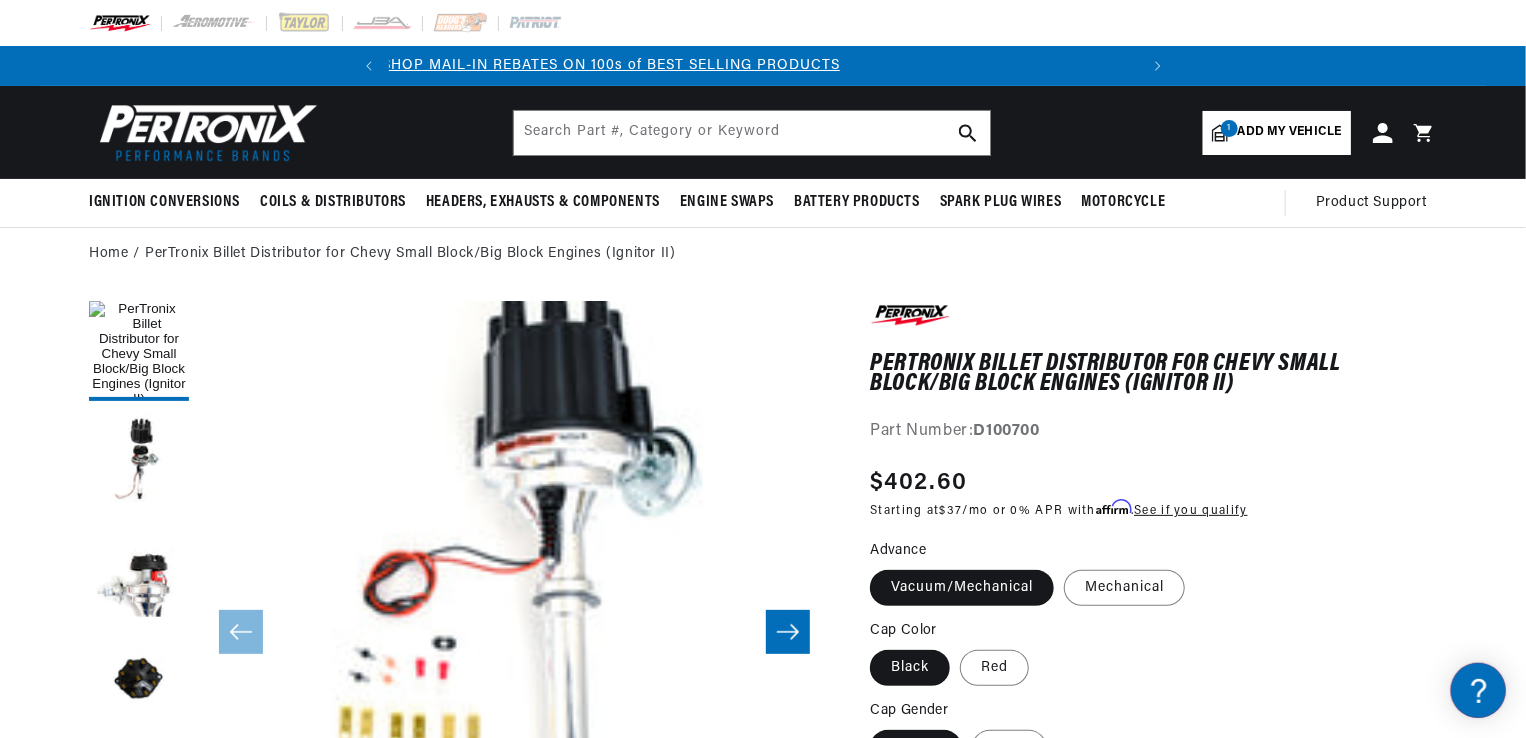 scroll, scrollTop: 0, scrollLeft: 0, axis: both 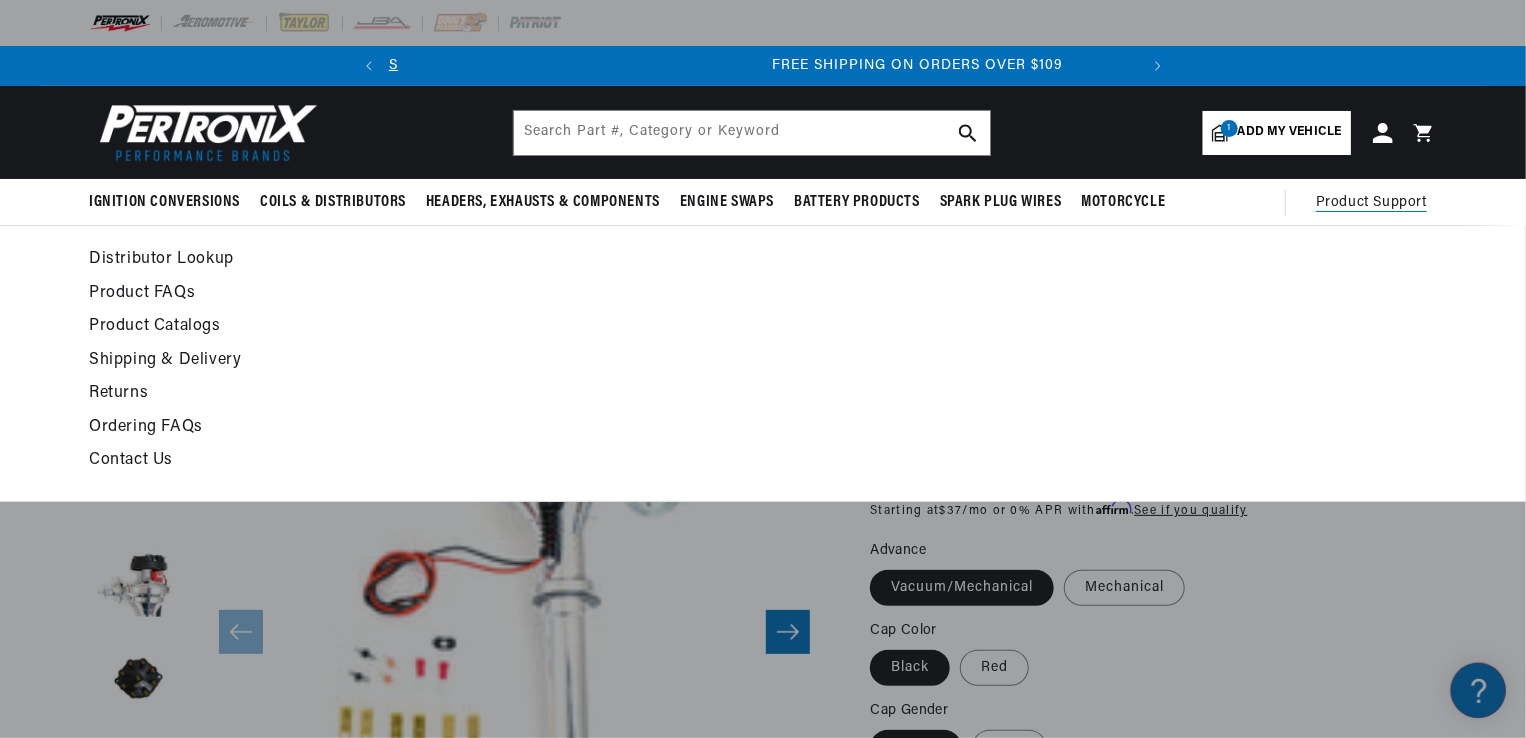 click on "Contact Us" at bounding box center [580, 461] 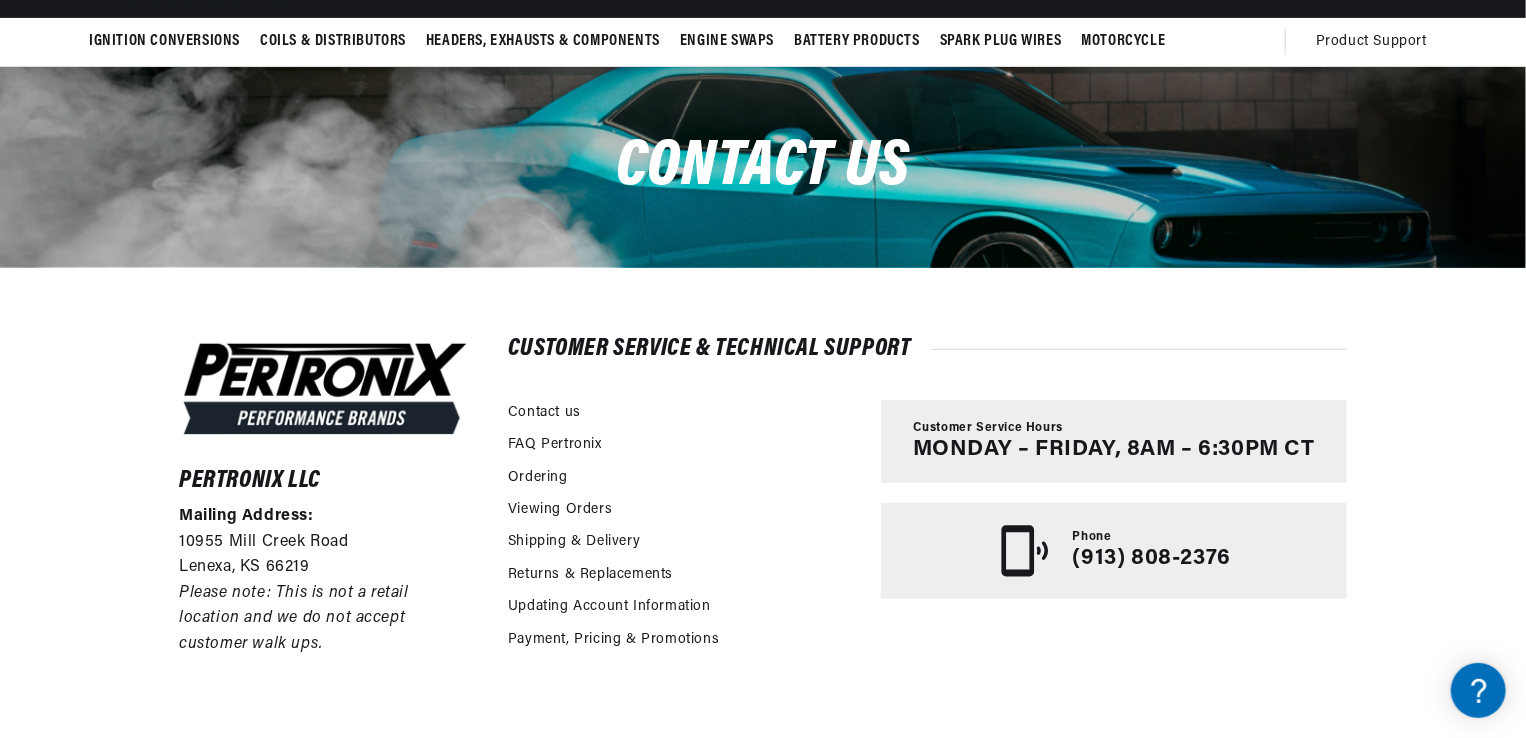 scroll, scrollTop: 200, scrollLeft: 0, axis: vertical 